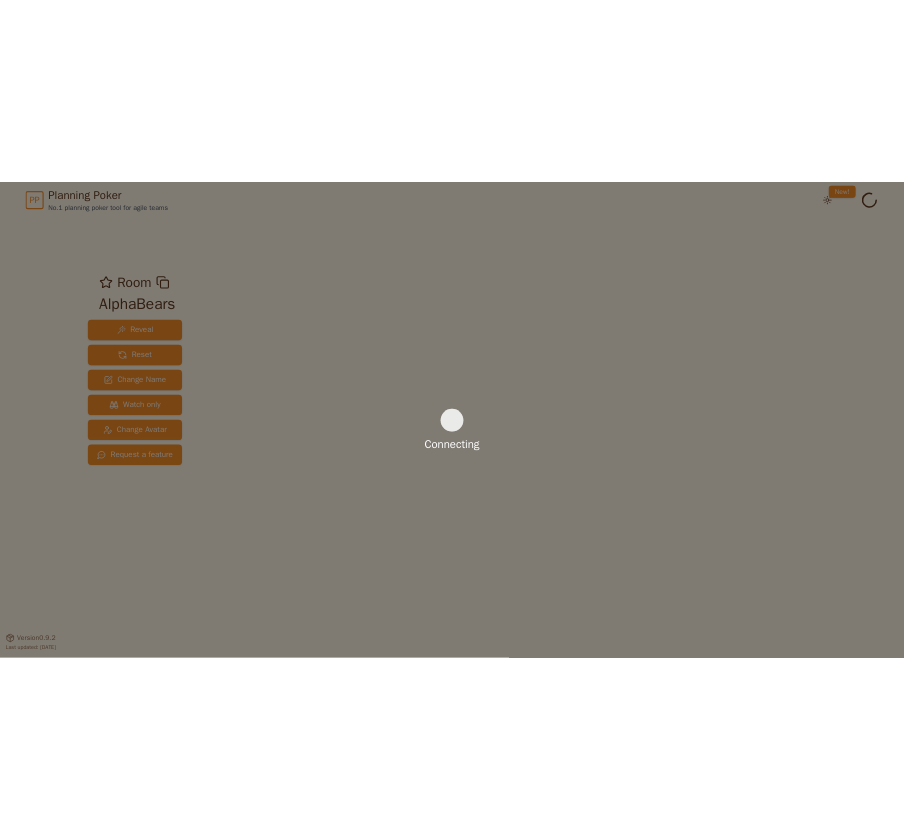 scroll, scrollTop: 0, scrollLeft: 0, axis: both 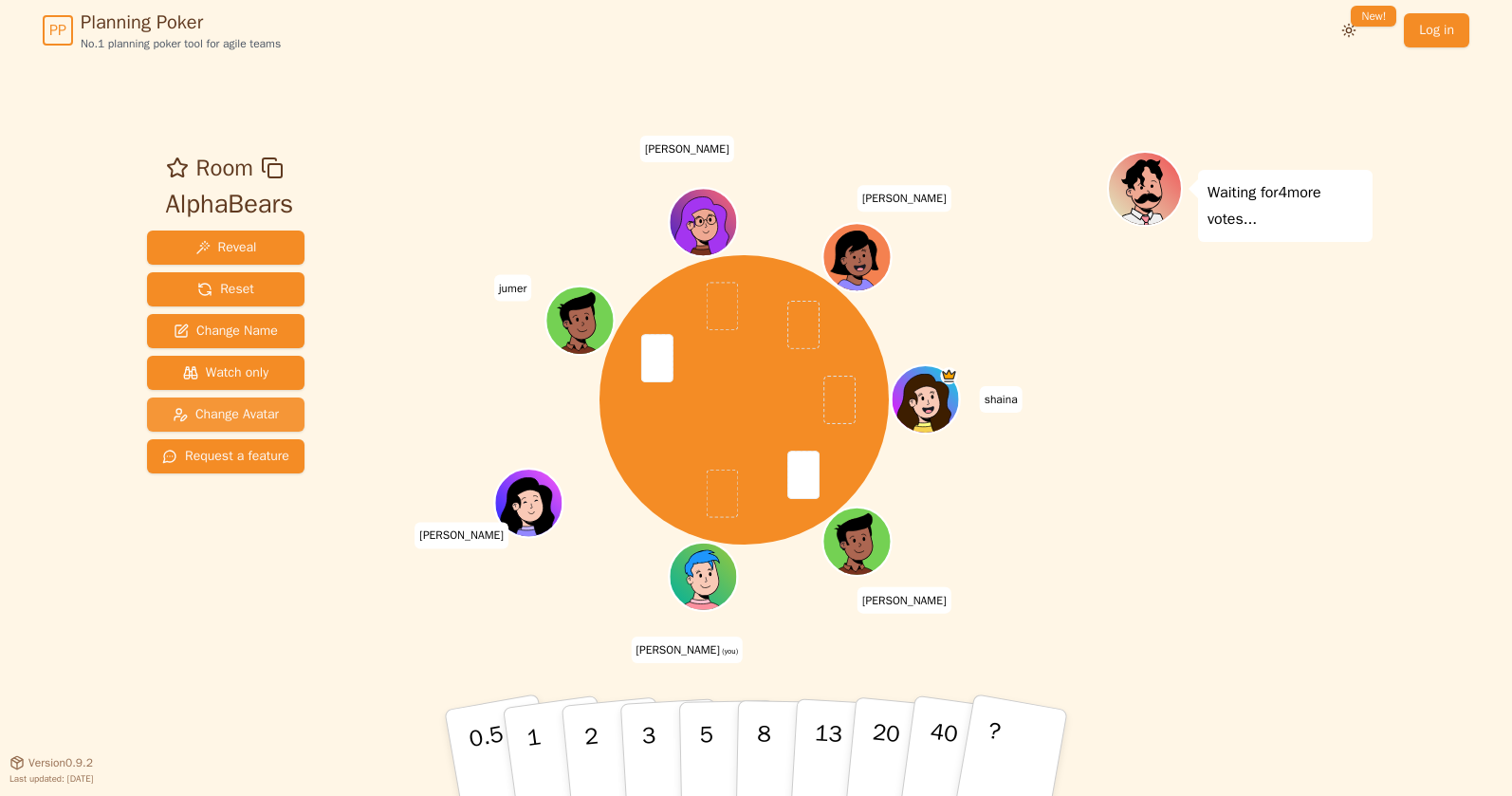 click on "Change Avatar" at bounding box center (226, 415) 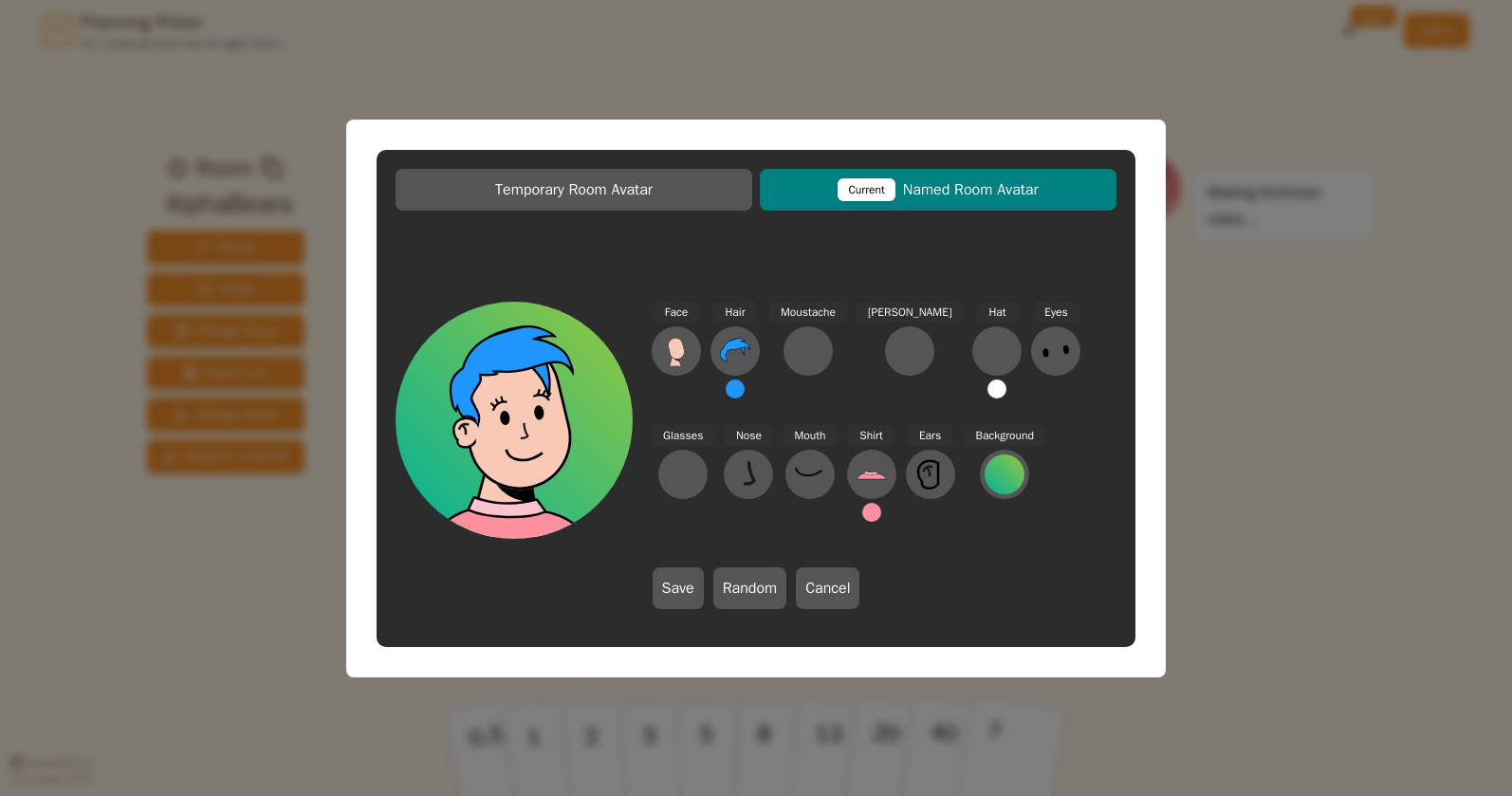 click at bounding box center (735, 389) 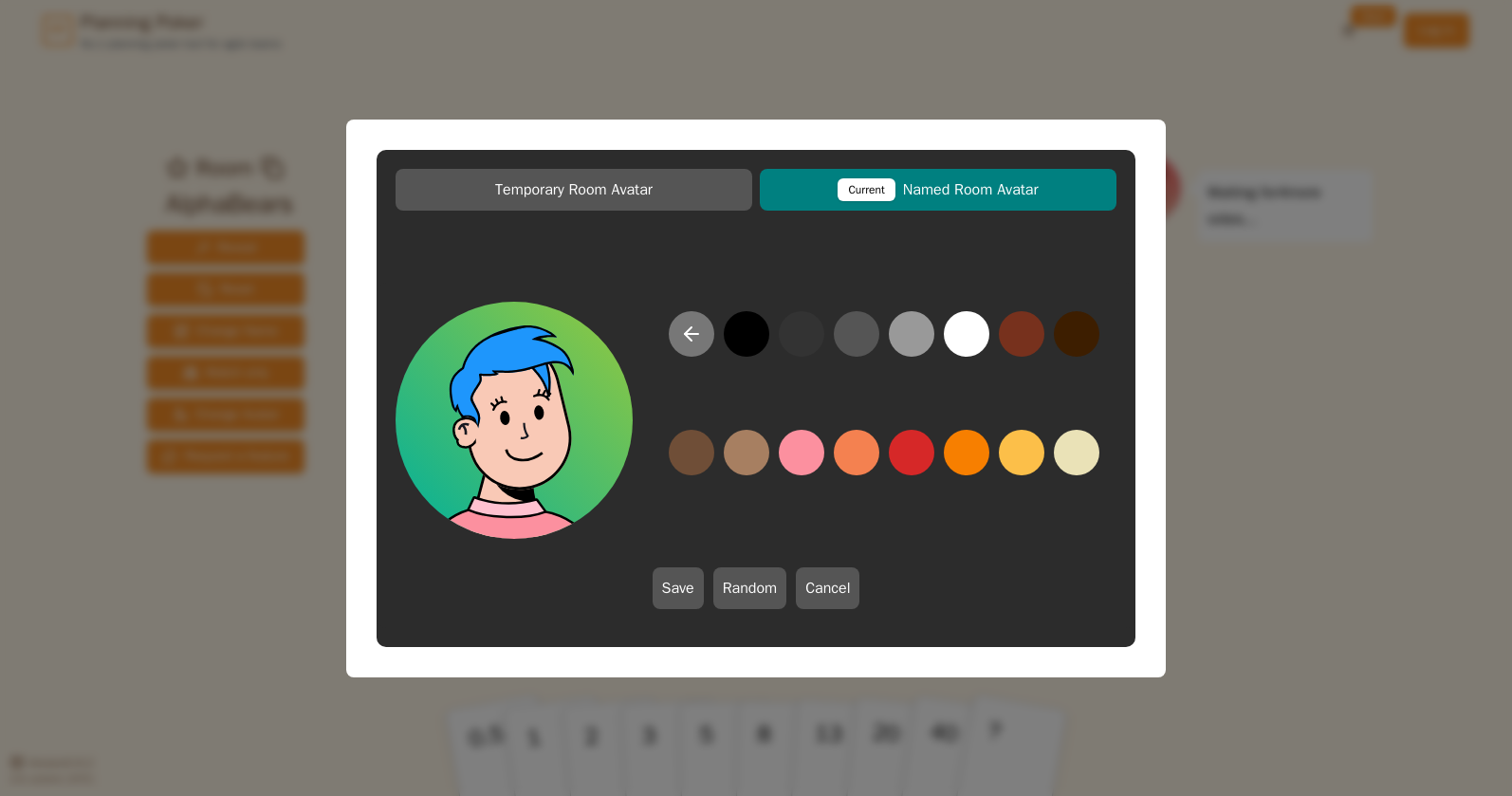 click 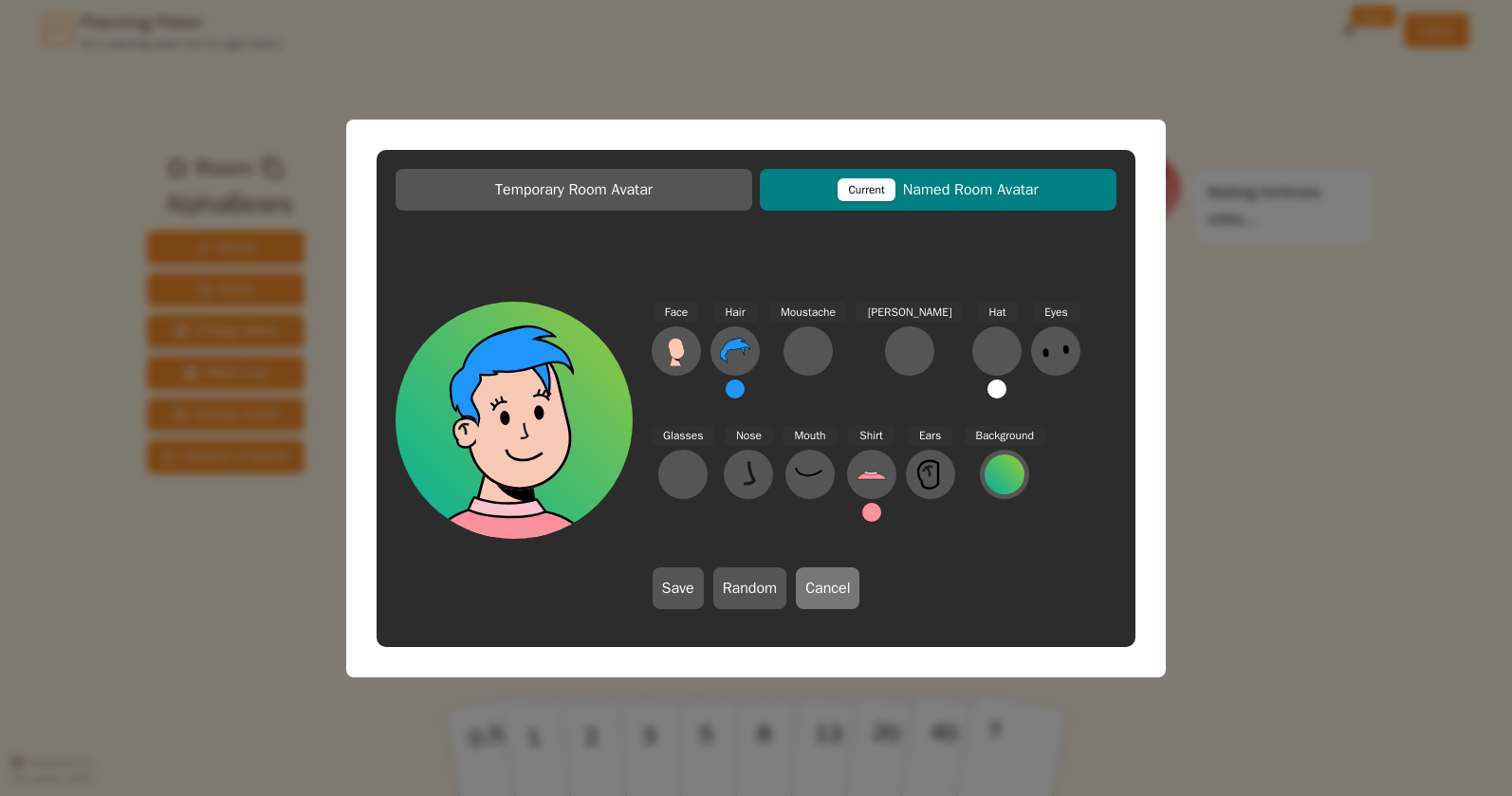 click on "Cancel" at bounding box center [827, 588] 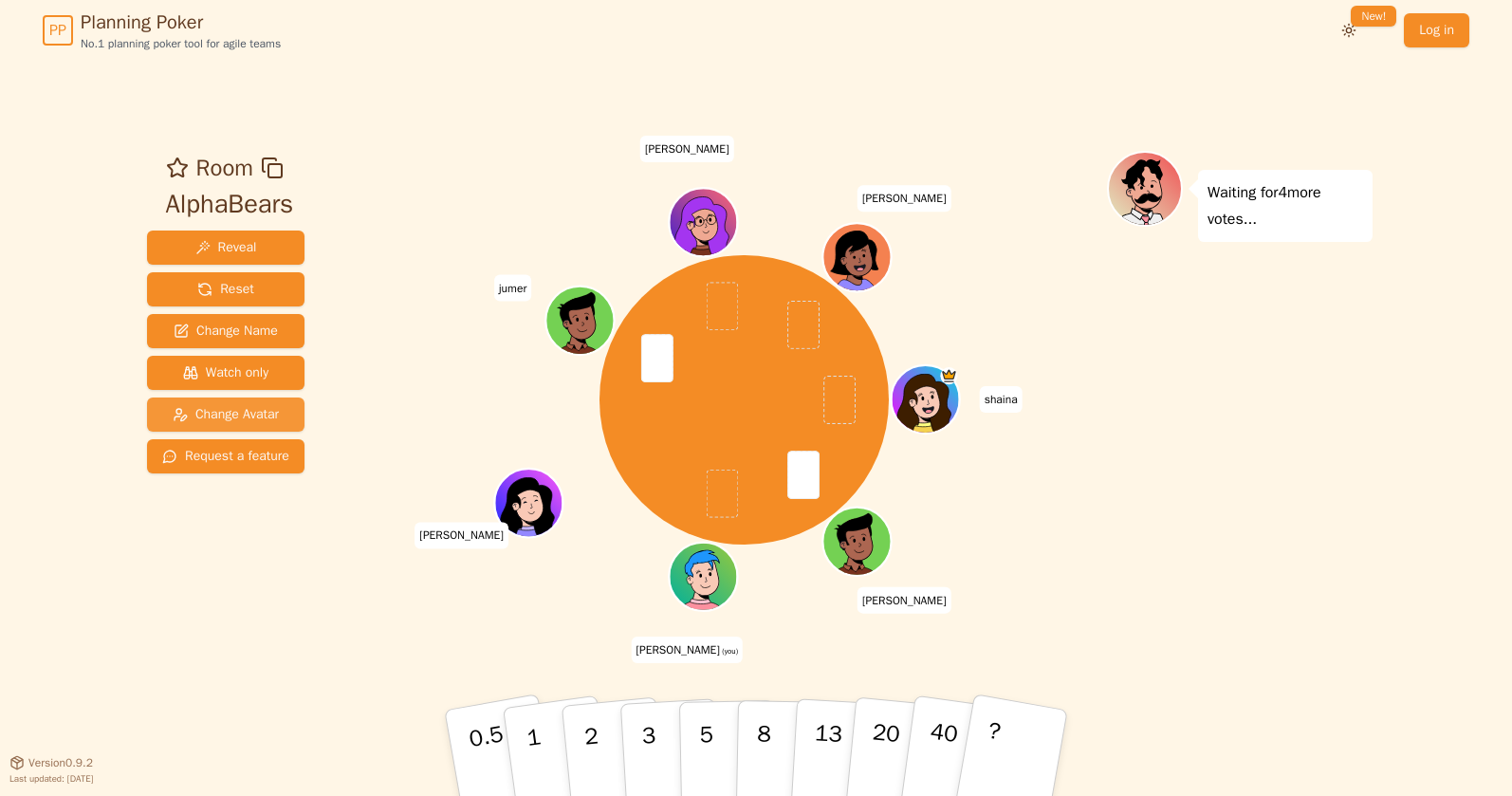 click on "Change Avatar" at bounding box center [226, 415] 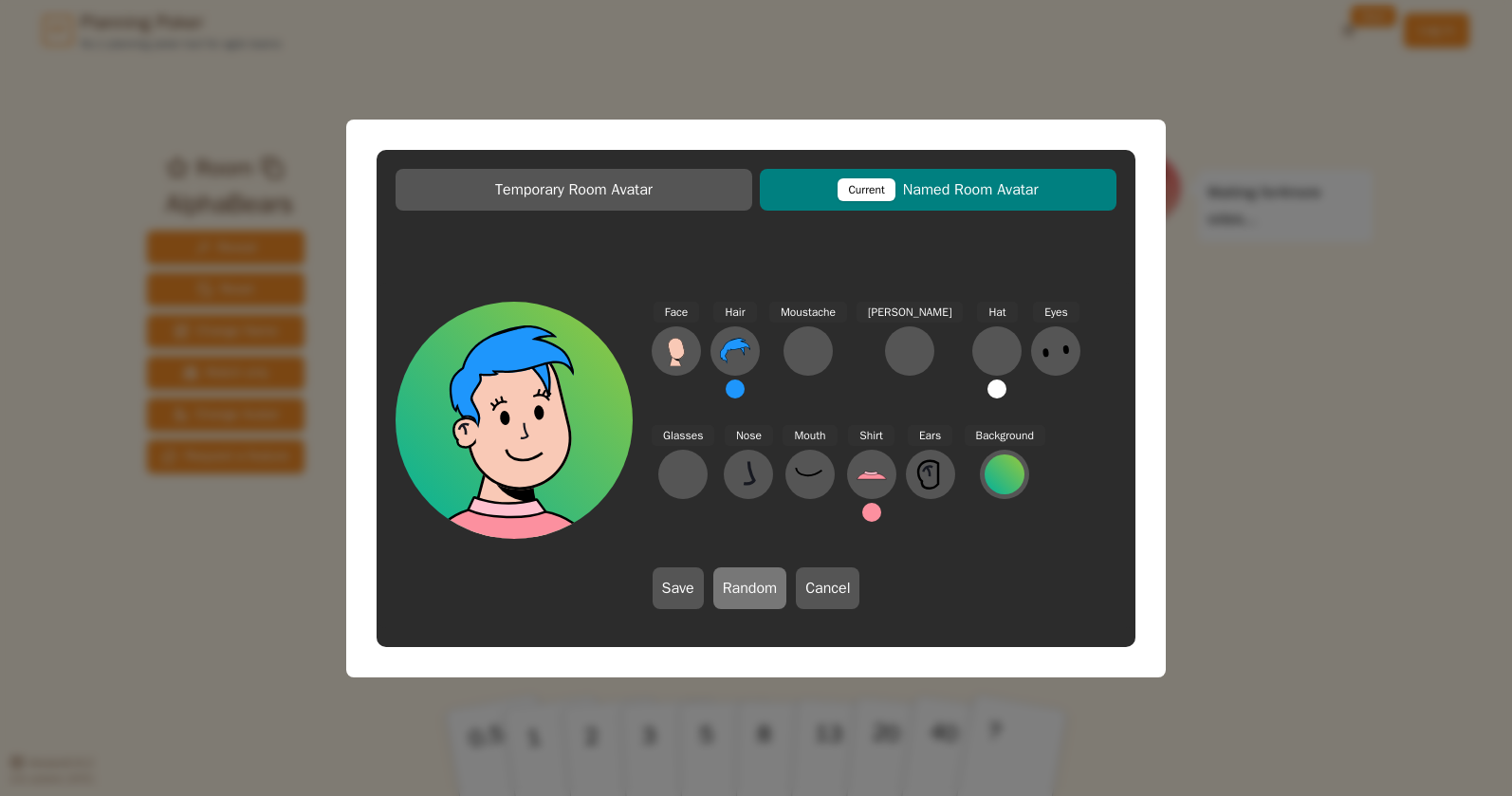 click on "Random" at bounding box center [750, 588] 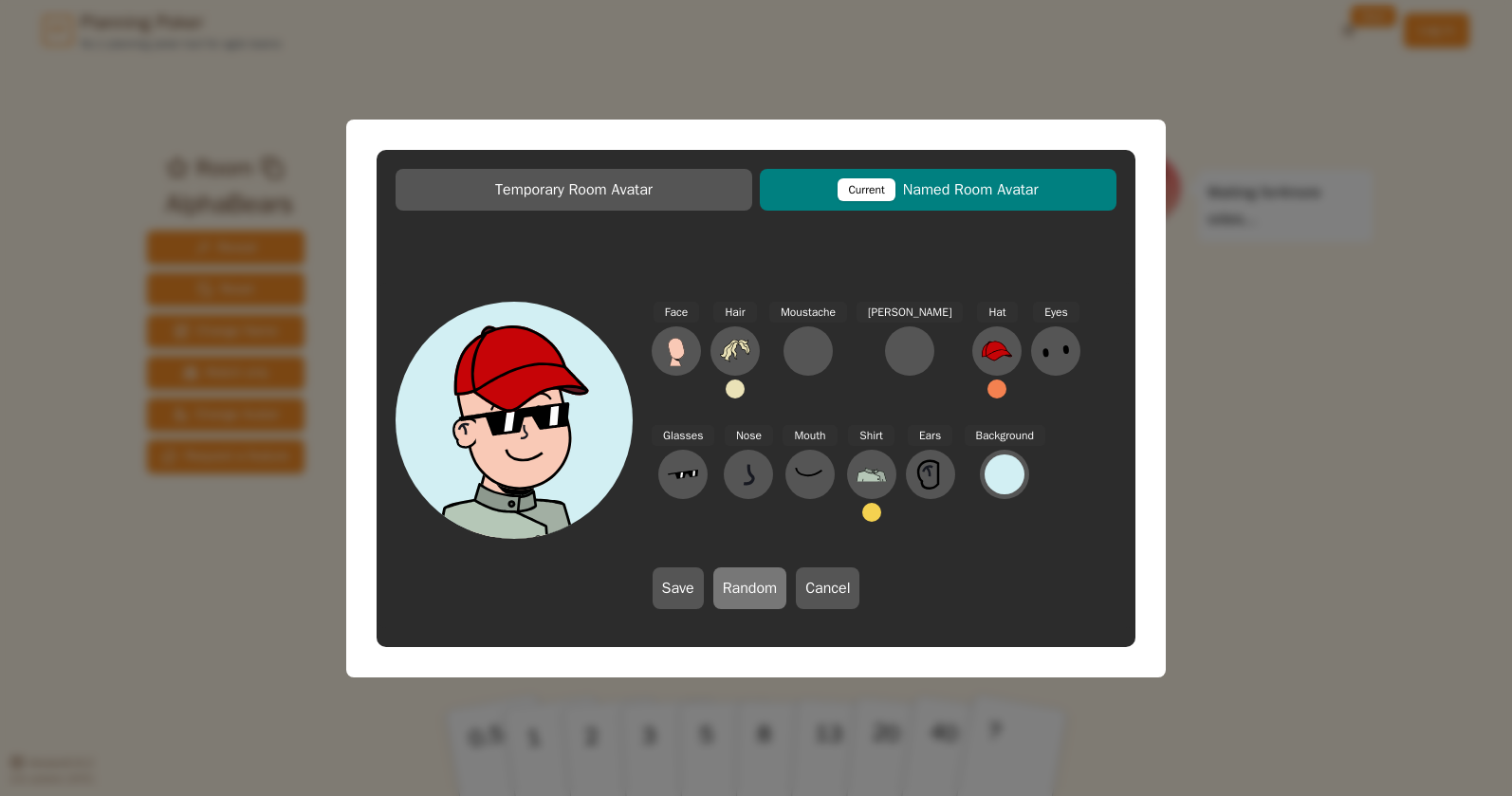 click on "Random" at bounding box center [750, 588] 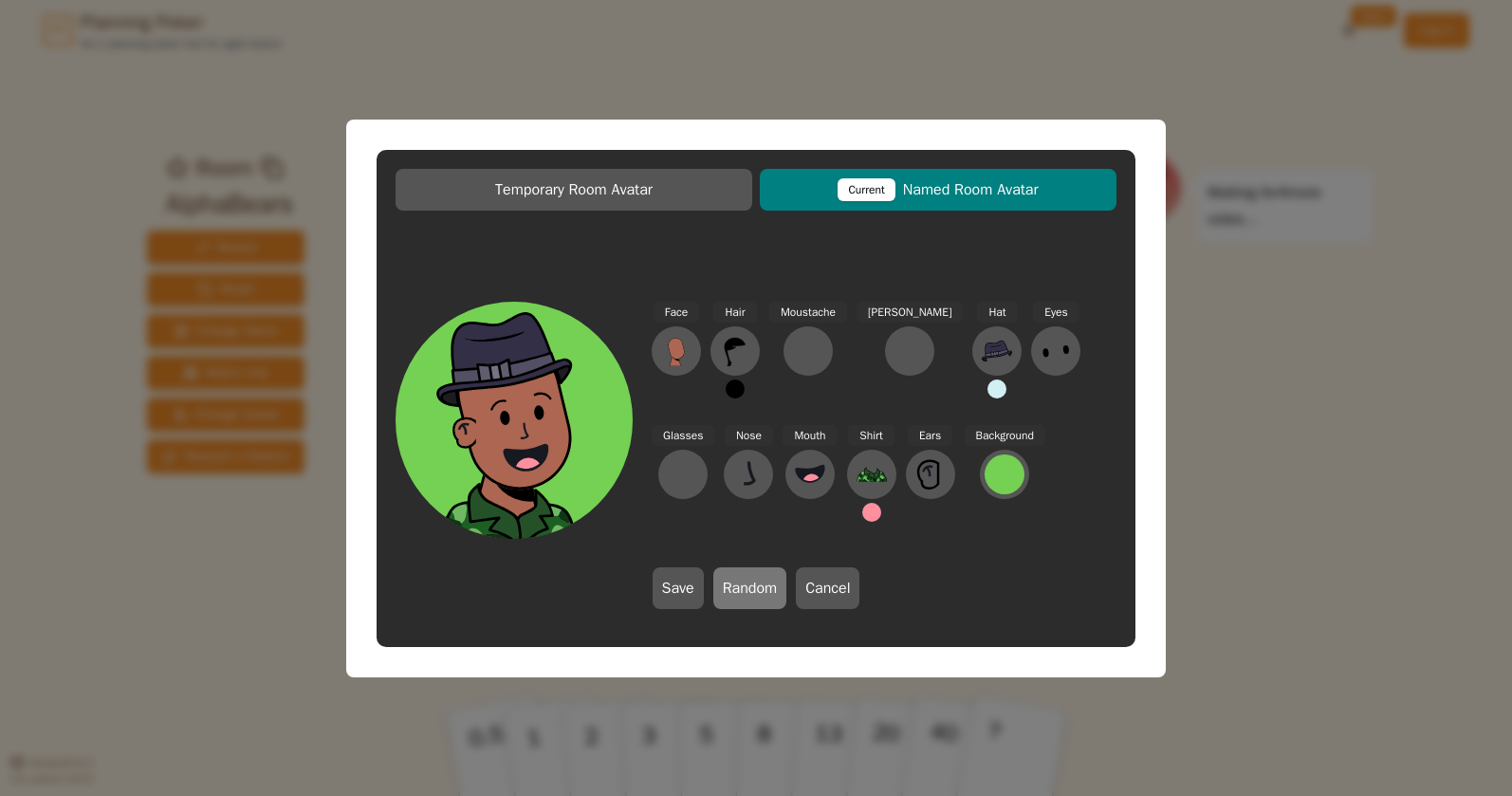 click on "Random" at bounding box center (750, 588) 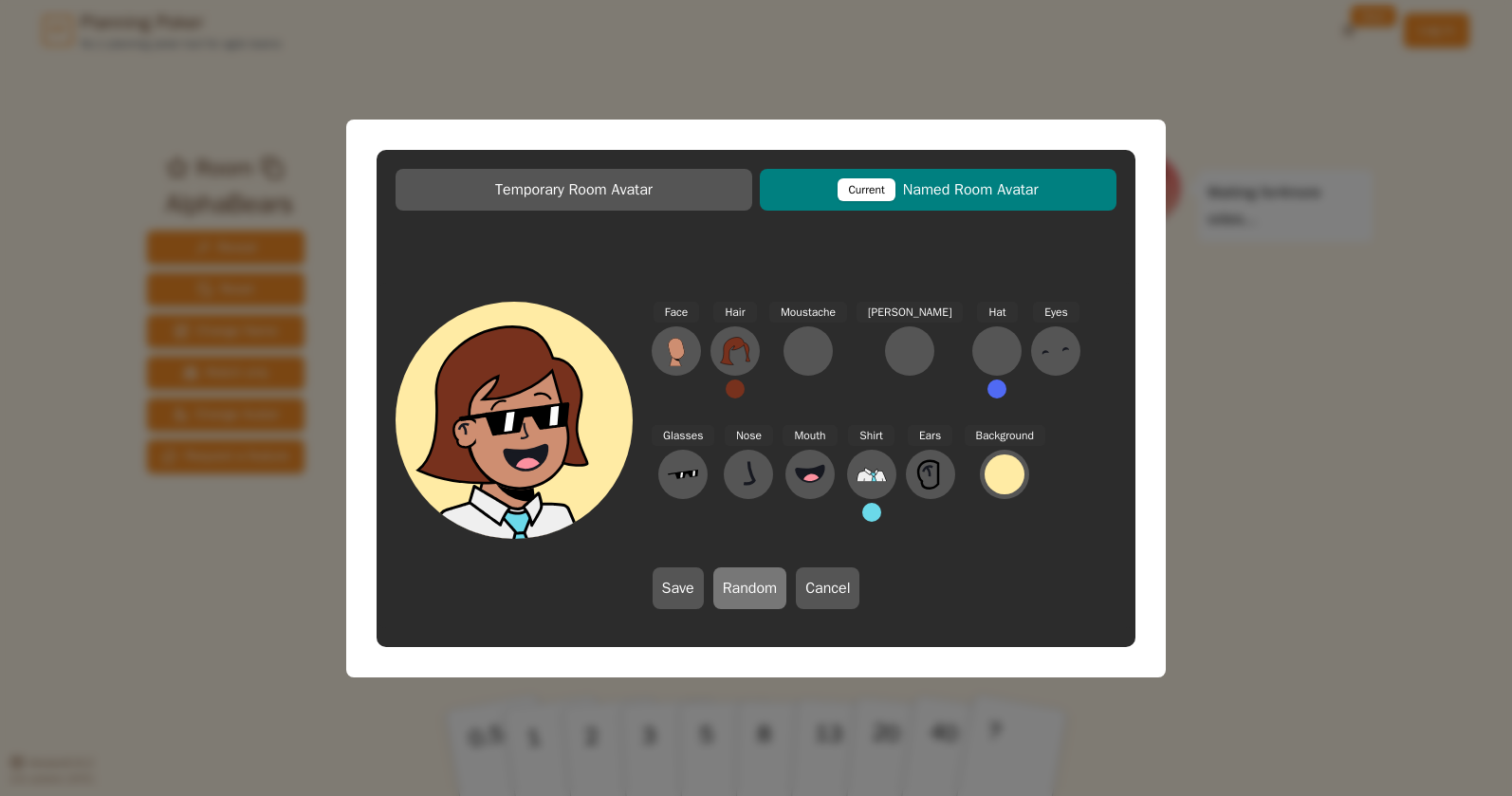 click on "Random" at bounding box center [750, 588] 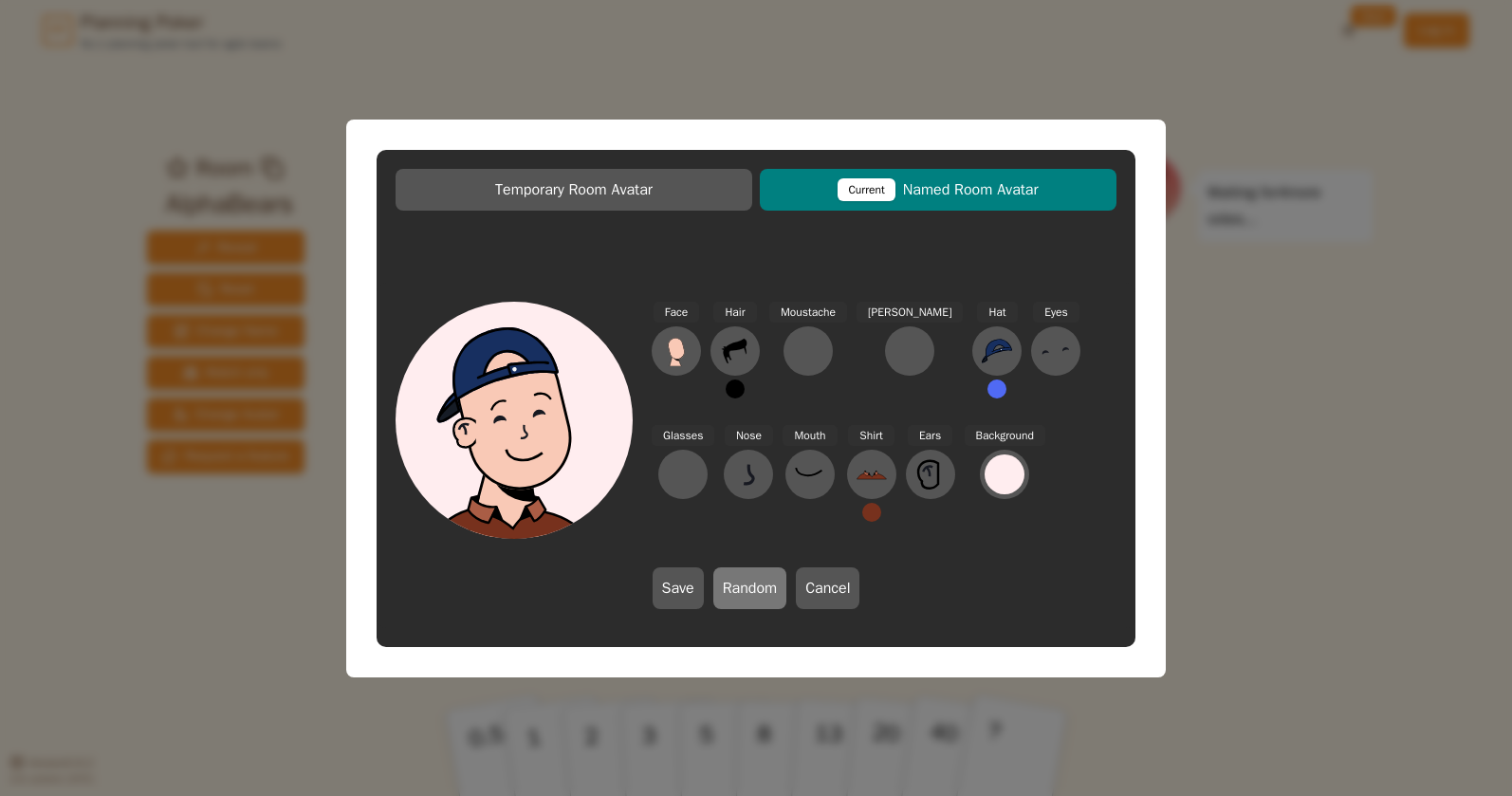click on "Random" at bounding box center [750, 588] 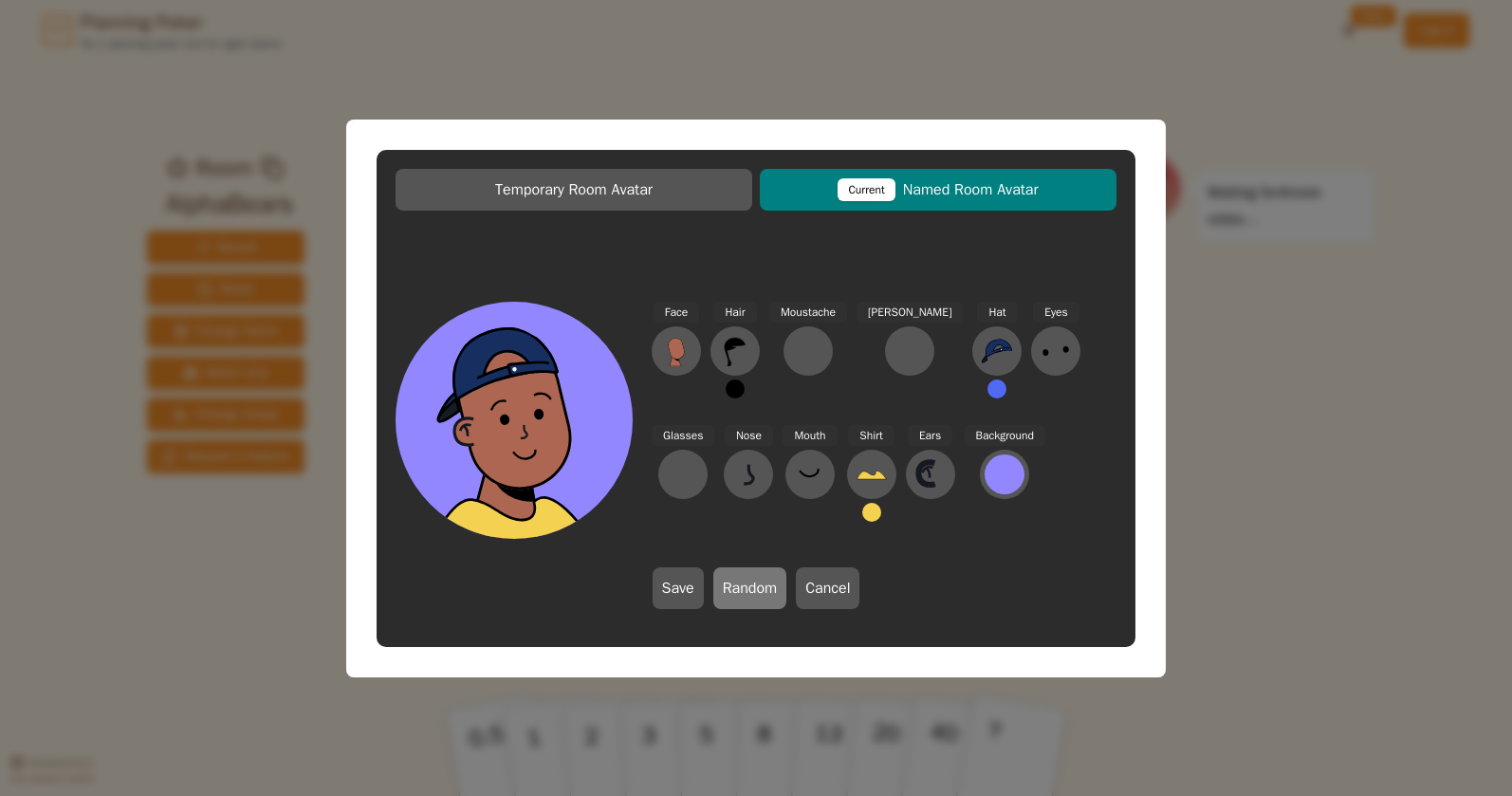 click on "Random" at bounding box center [750, 588] 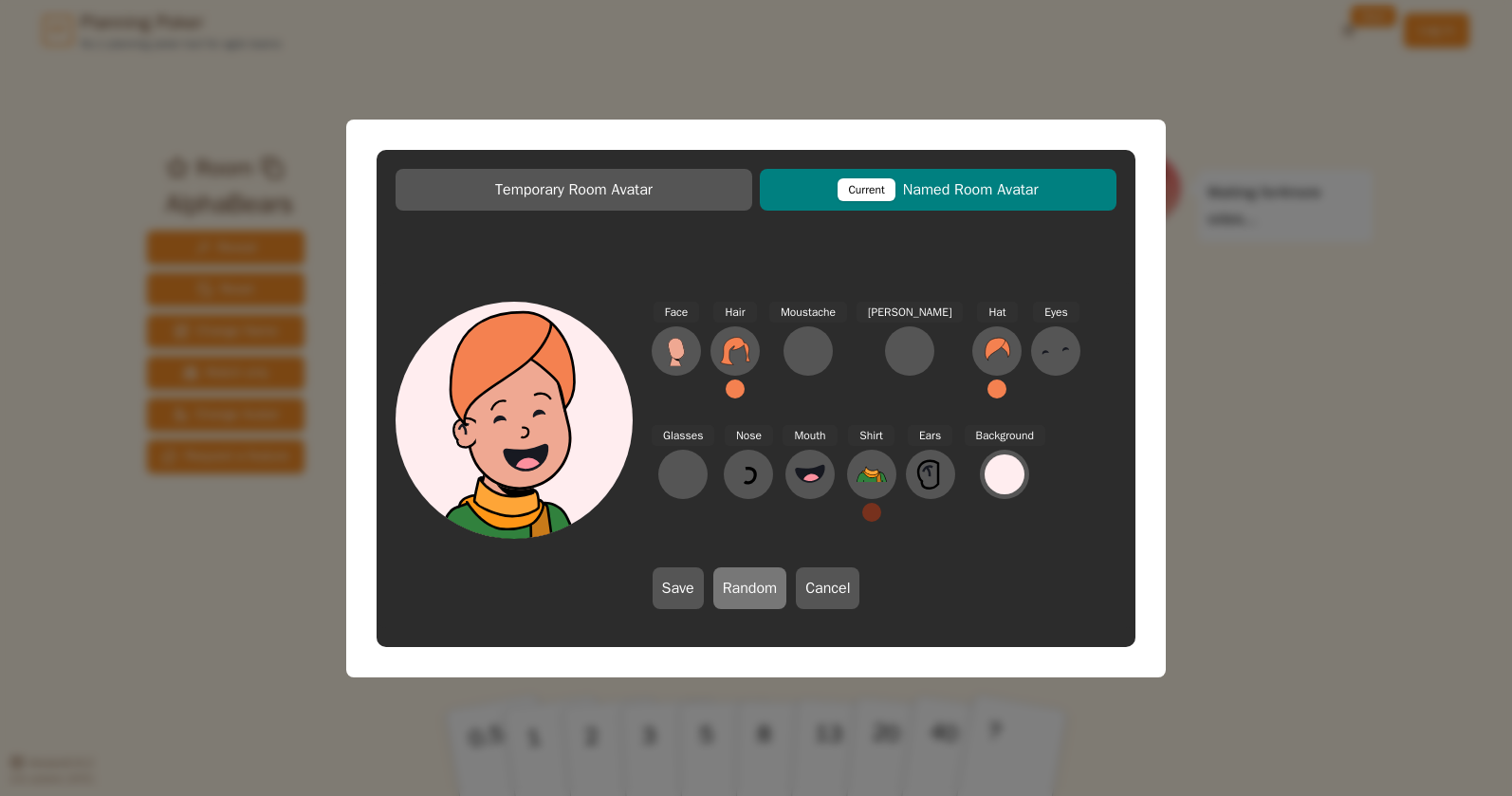 click on "Random" at bounding box center [750, 588] 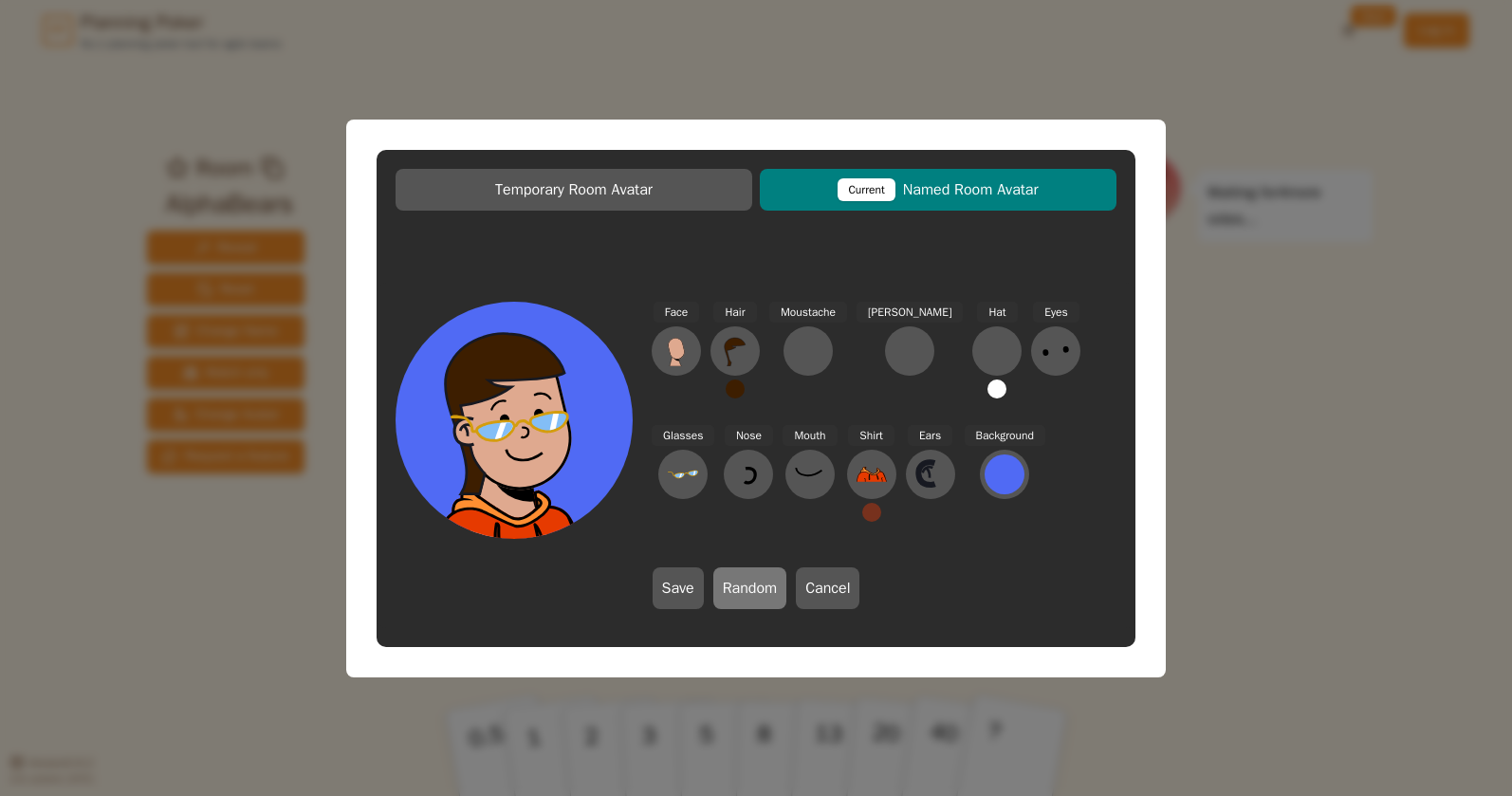 click on "Random" at bounding box center [750, 588] 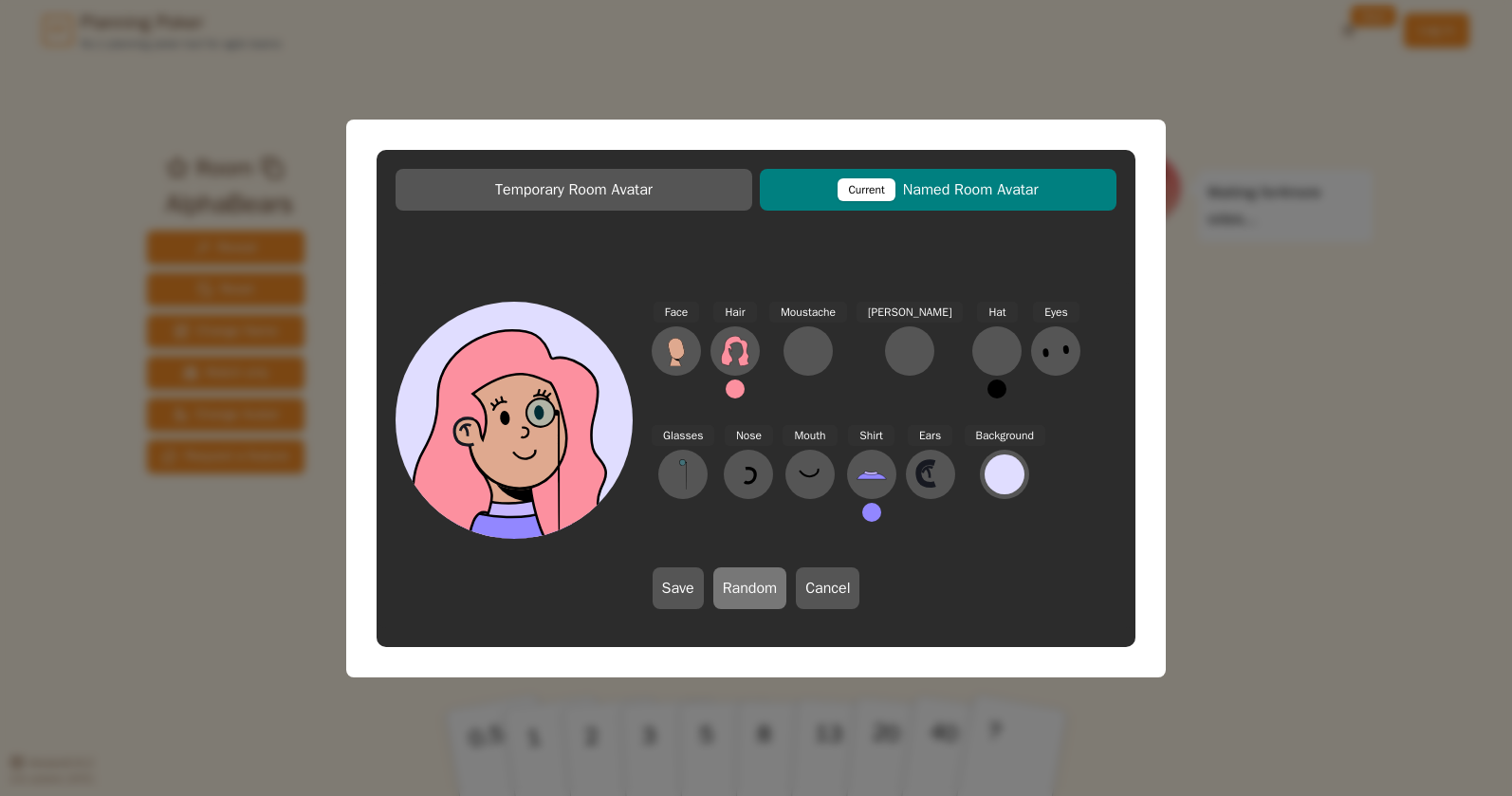 click on "Random" at bounding box center (750, 588) 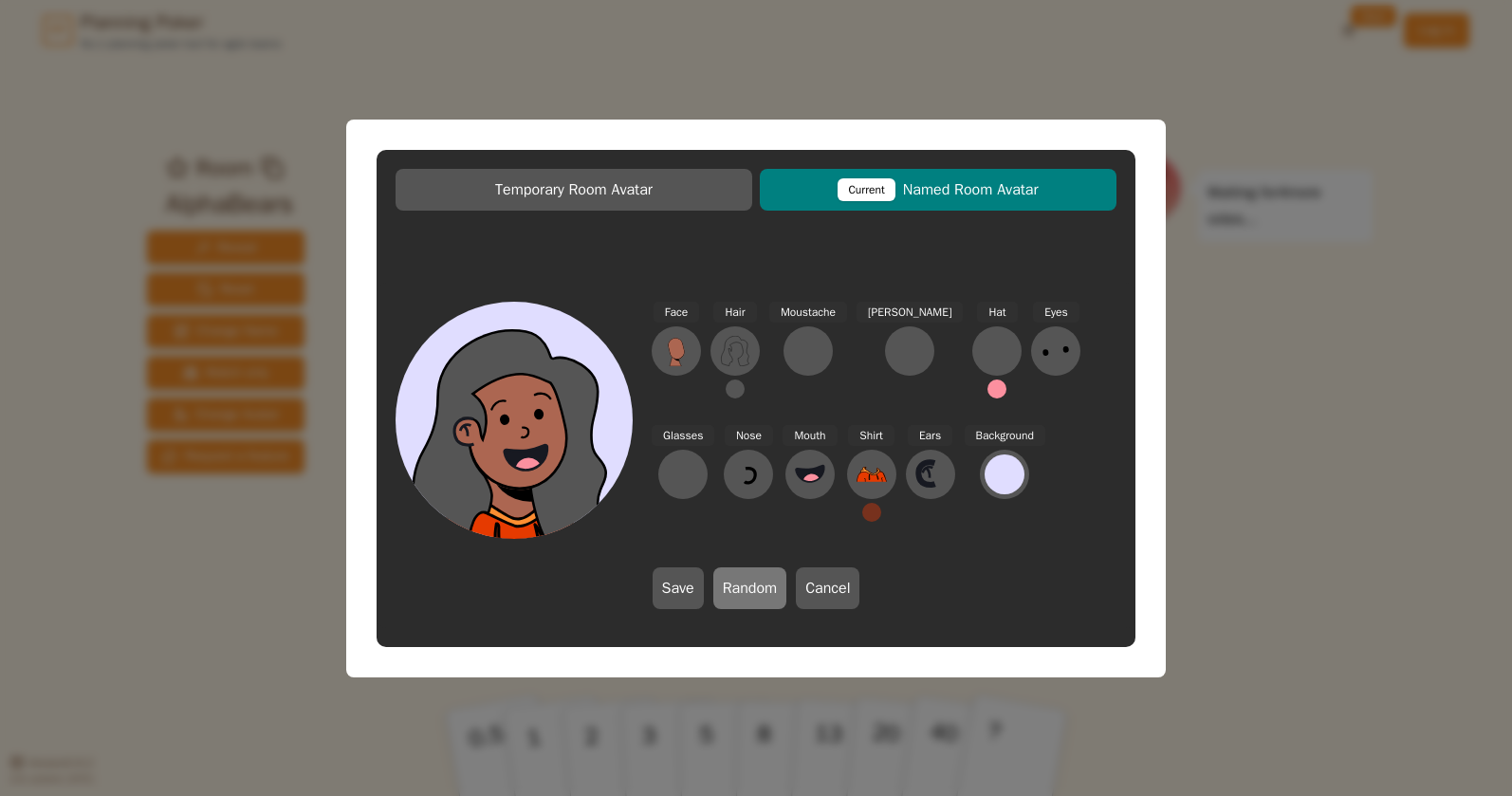 click on "Random" at bounding box center (750, 588) 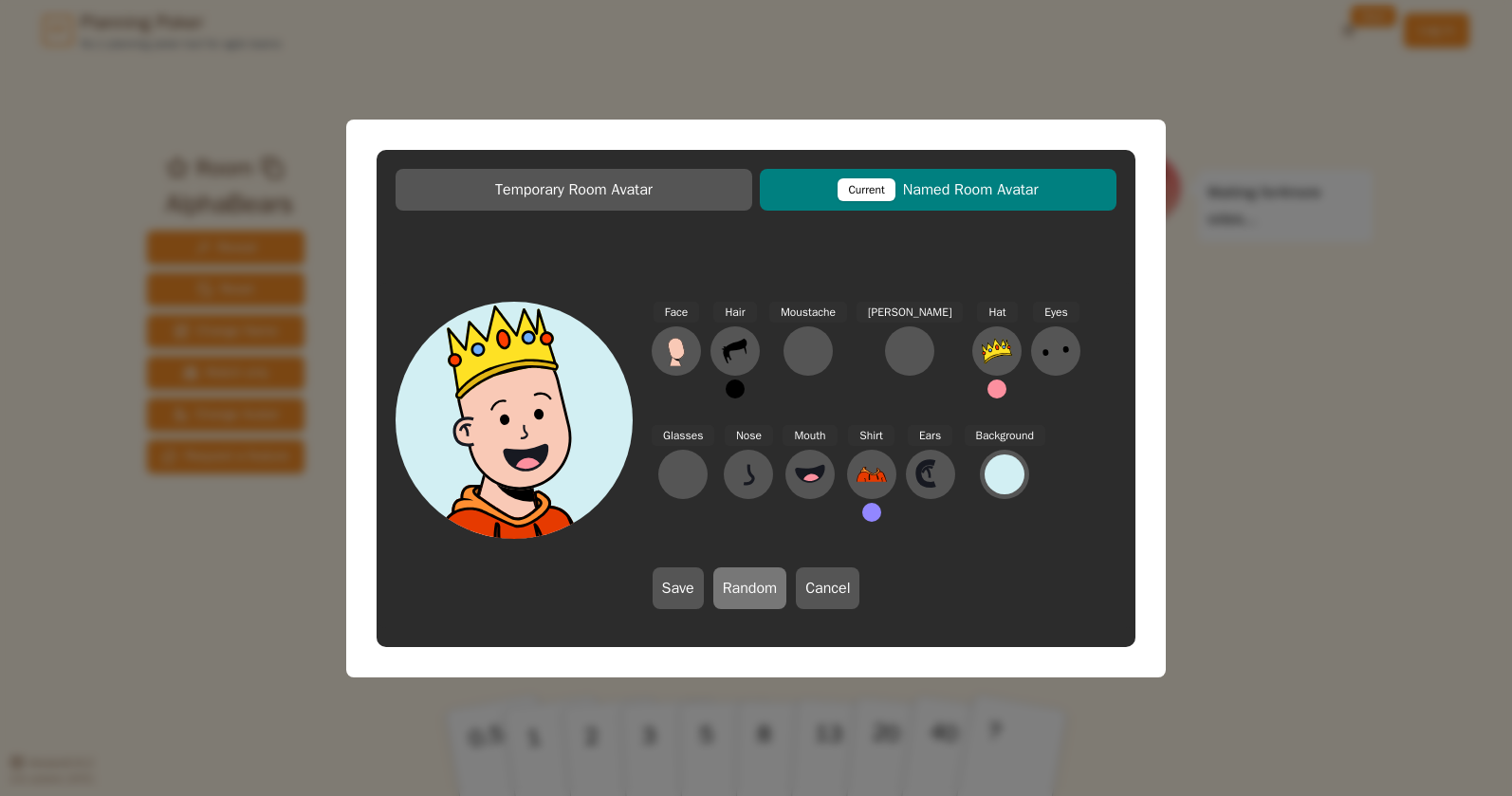 click on "Random" at bounding box center (750, 588) 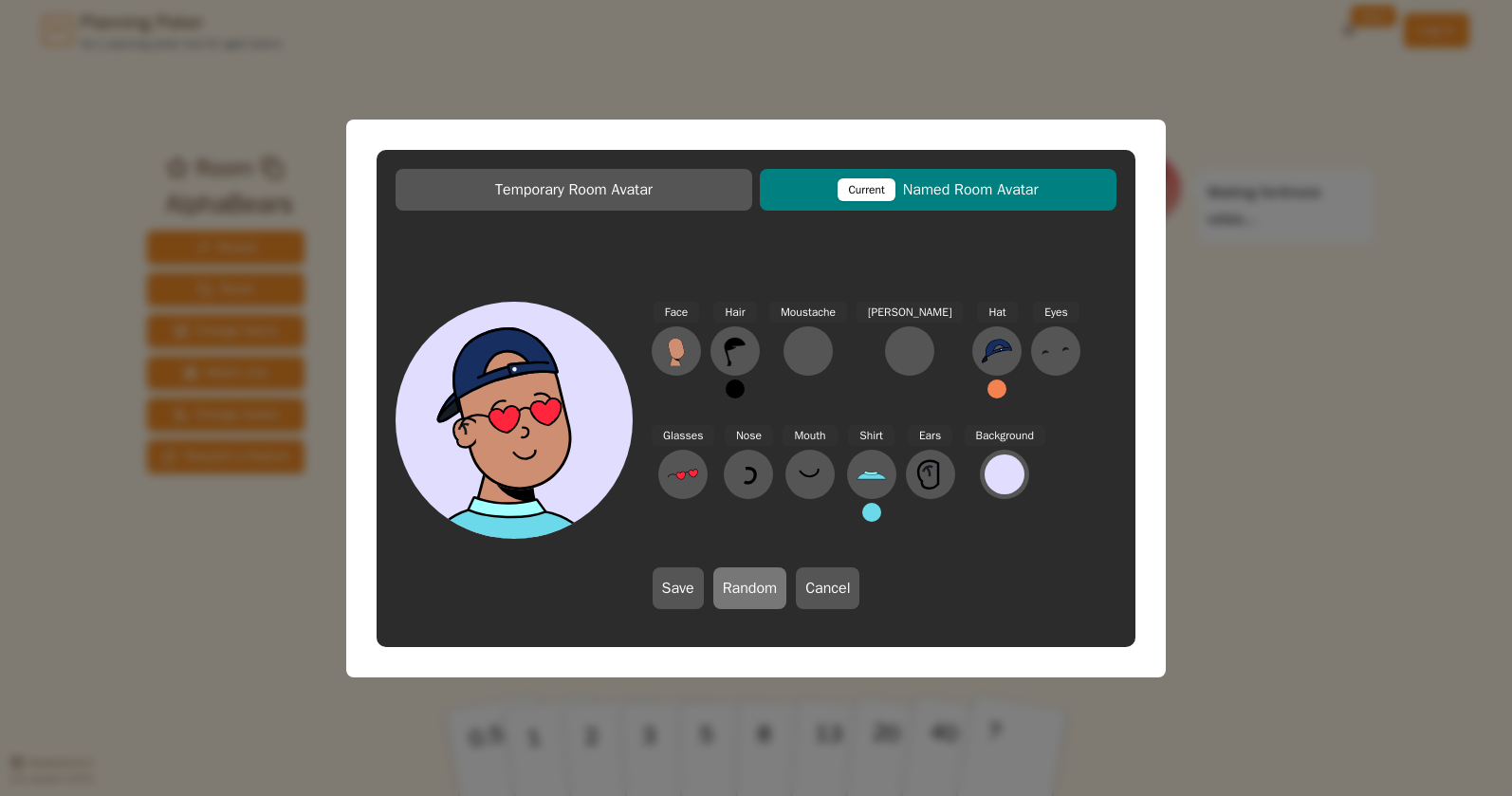 click on "Random" at bounding box center [750, 588] 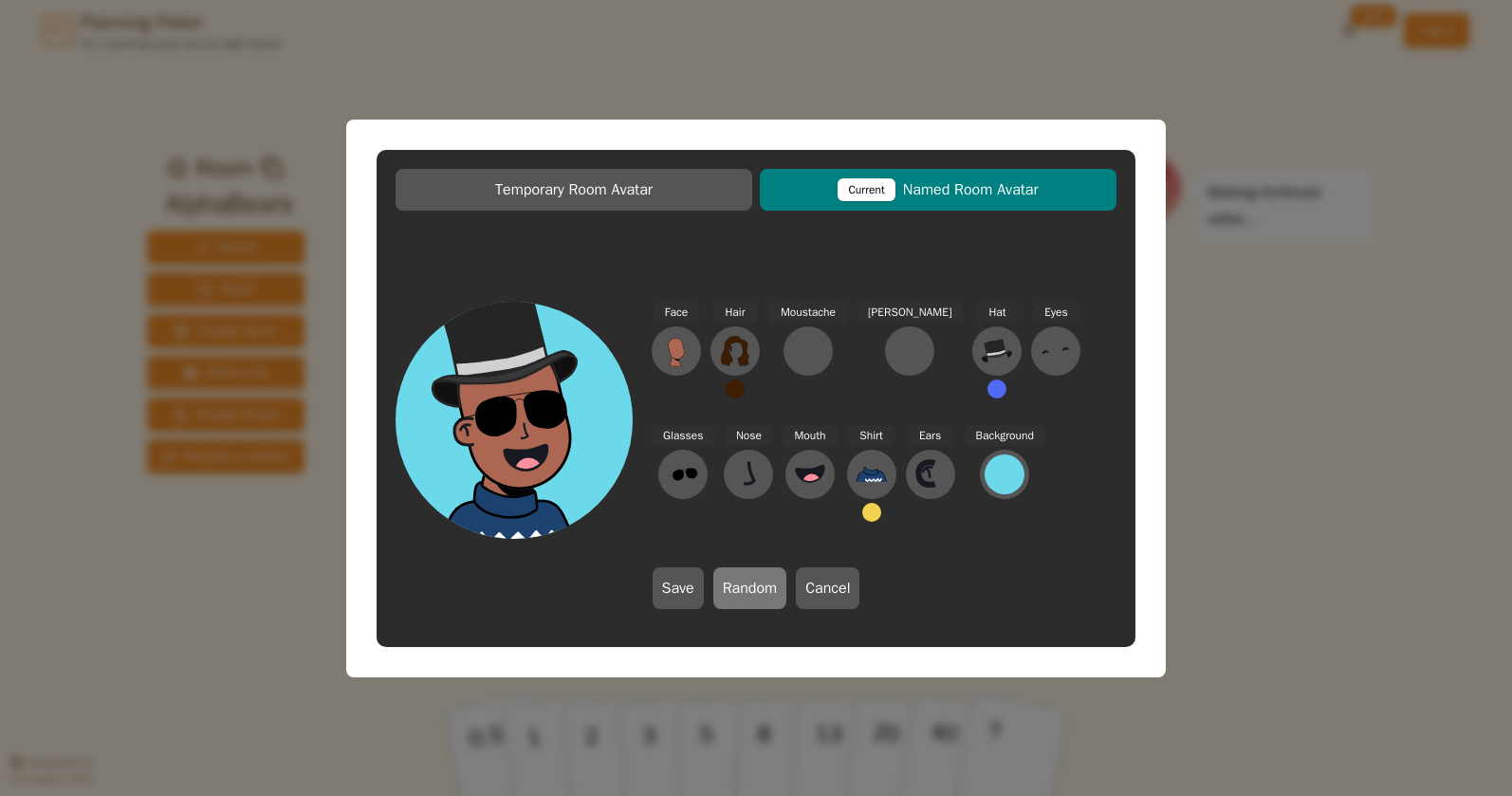 click on "Random" at bounding box center [750, 588] 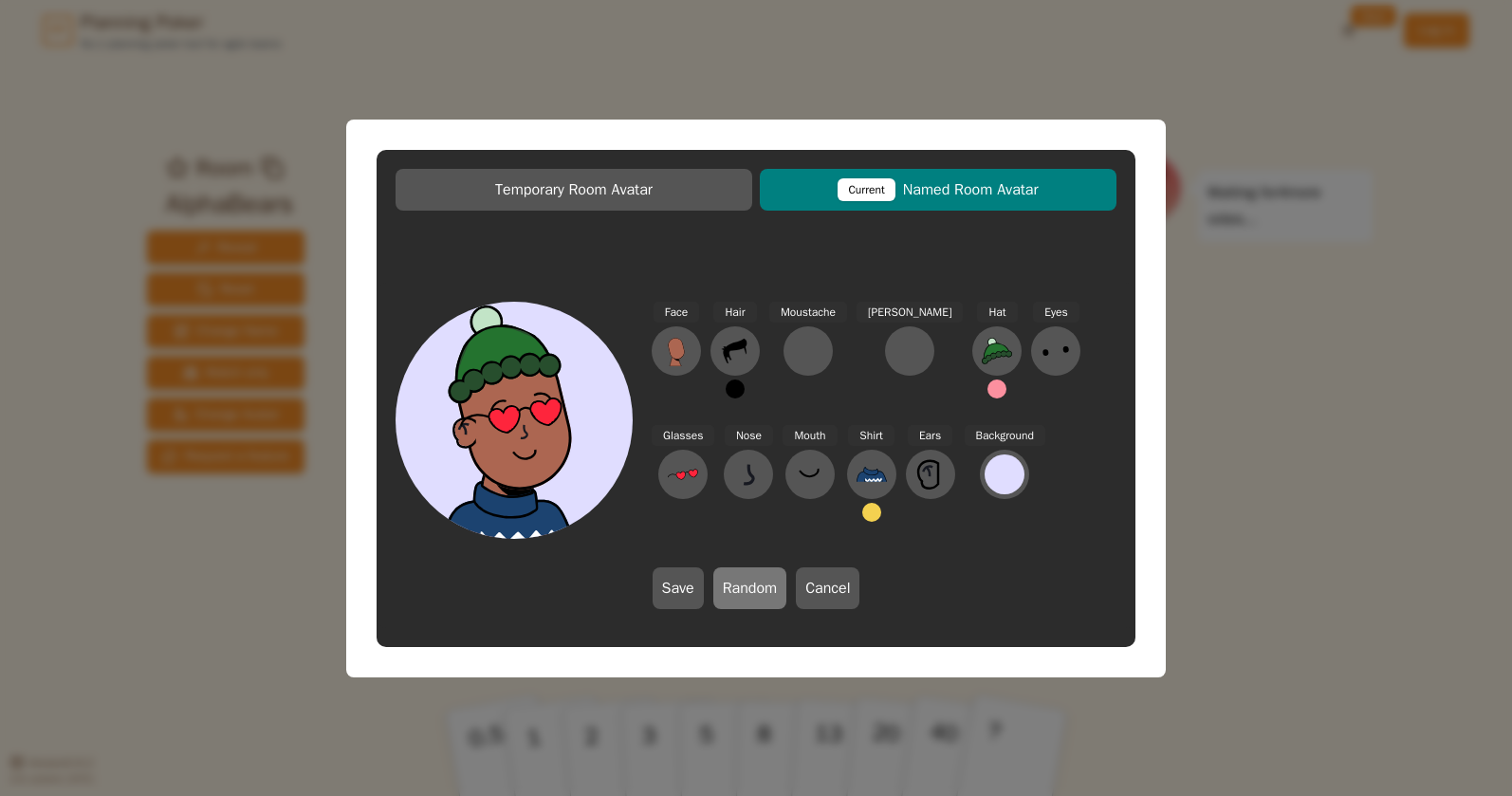 click on "Random" at bounding box center (750, 588) 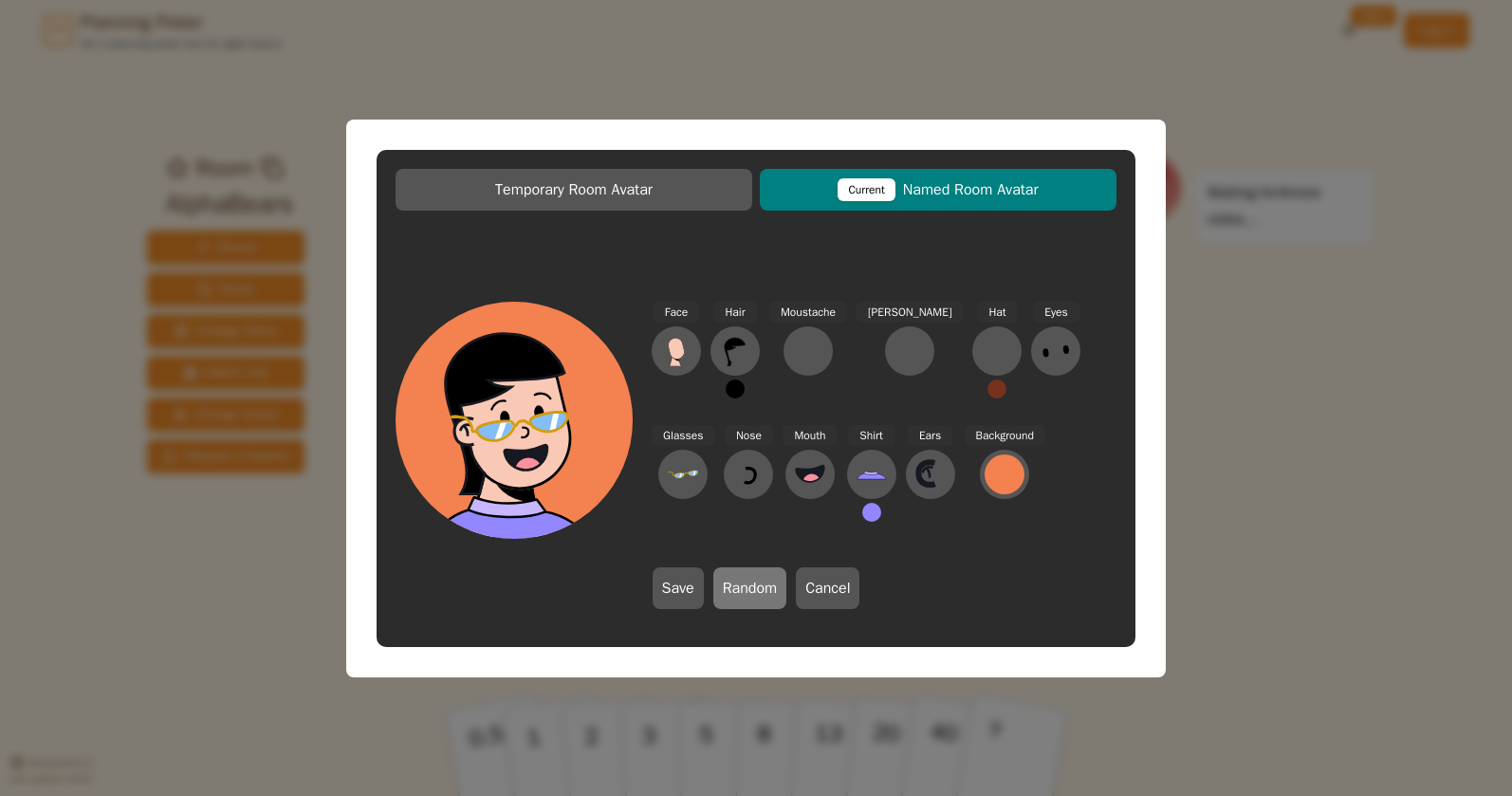 click on "Random" at bounding box center (750, 588) 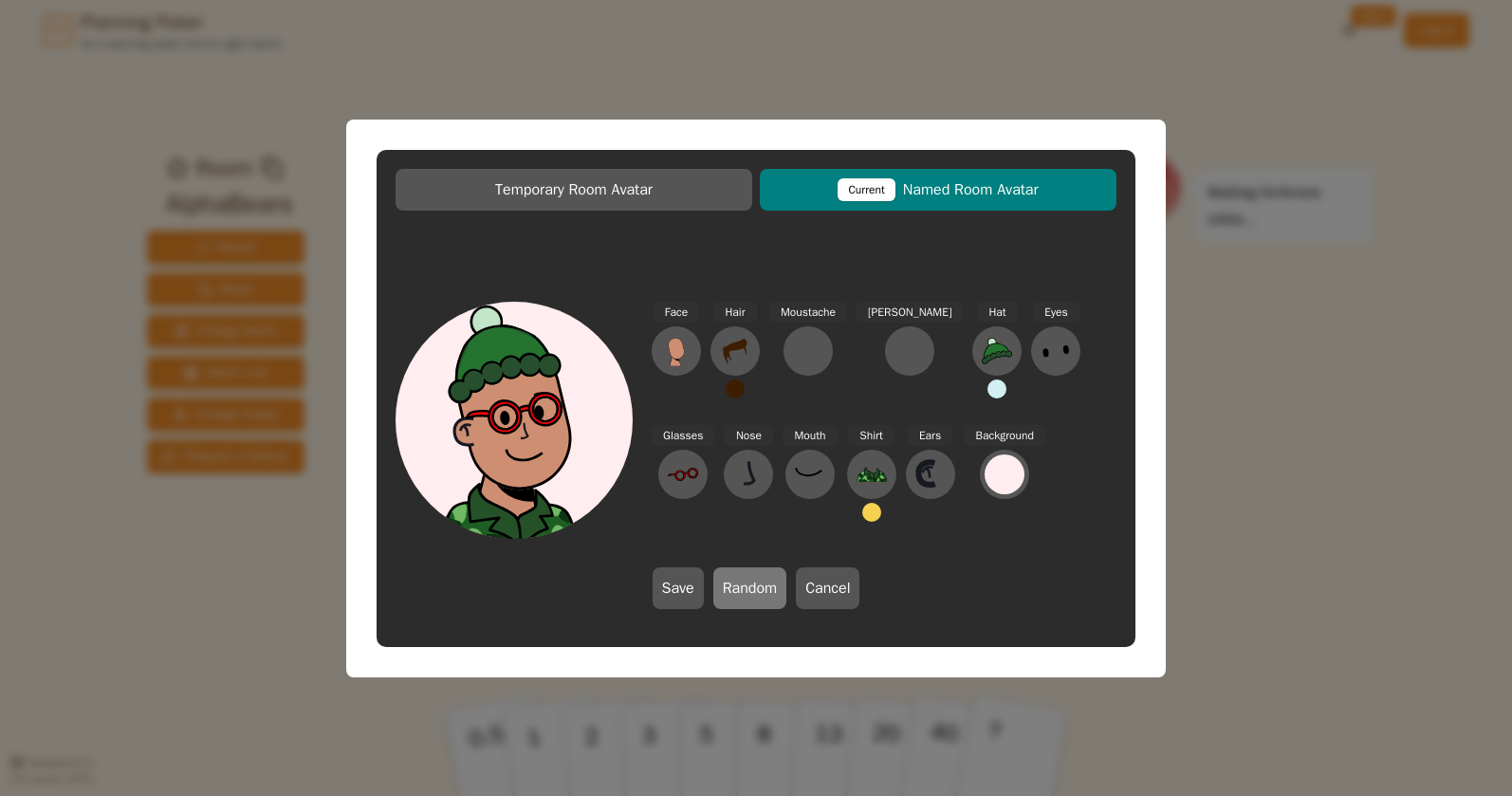 click on "Random" at bounding box center [750, 588] 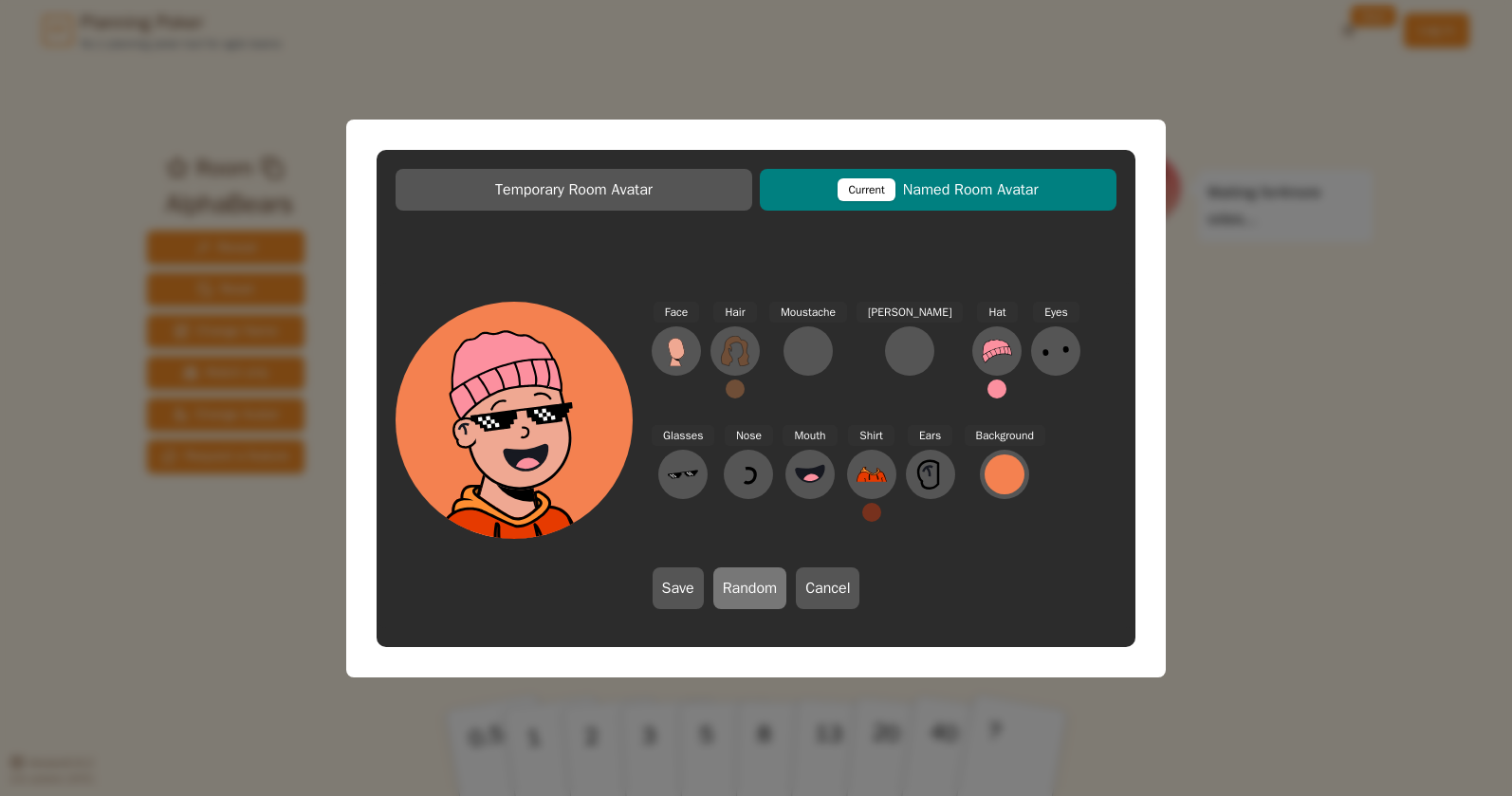 click on "Random" at bounding box center [750, 588] 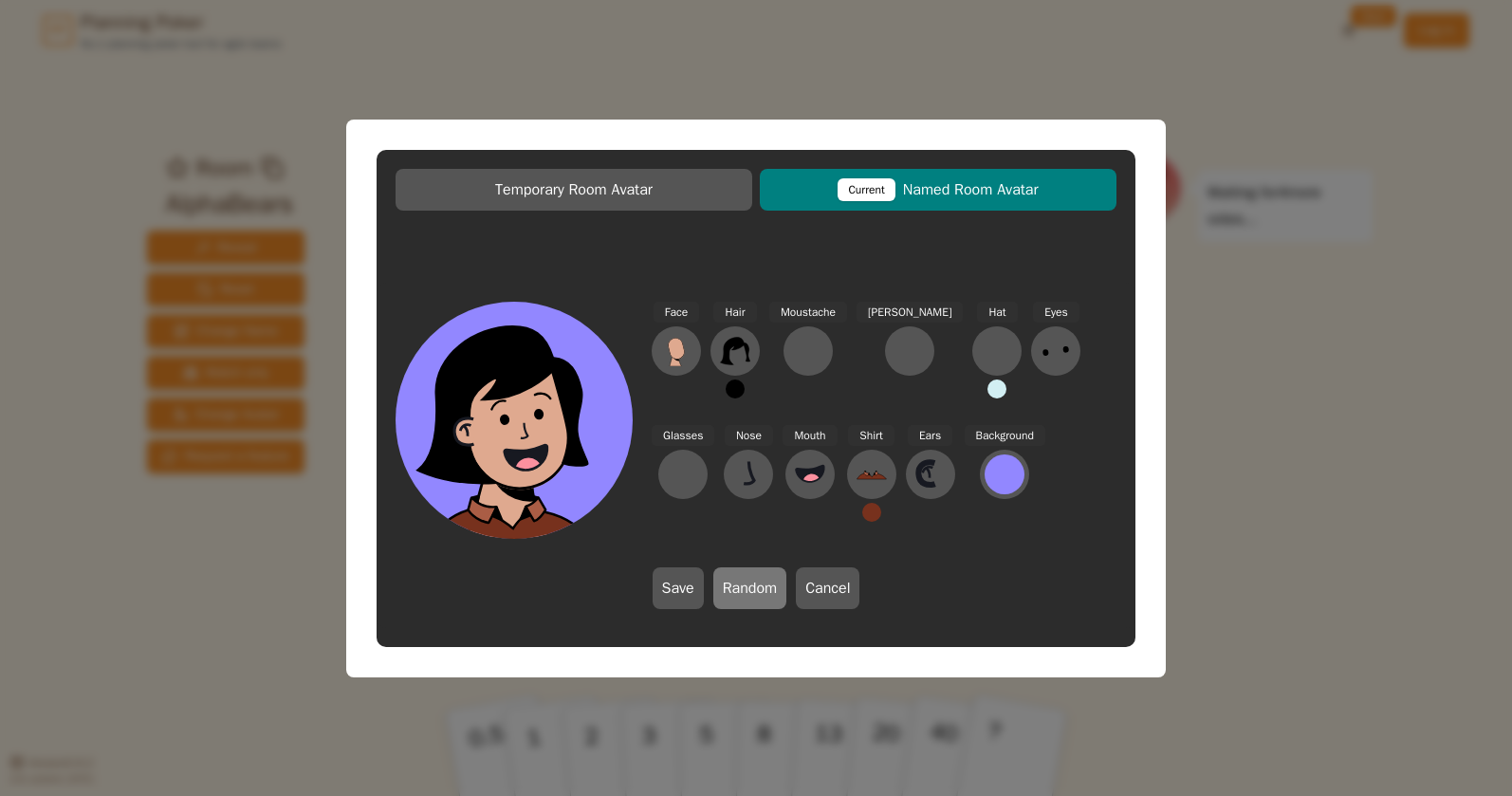 click on "Random" at bounding box center [750, 588] 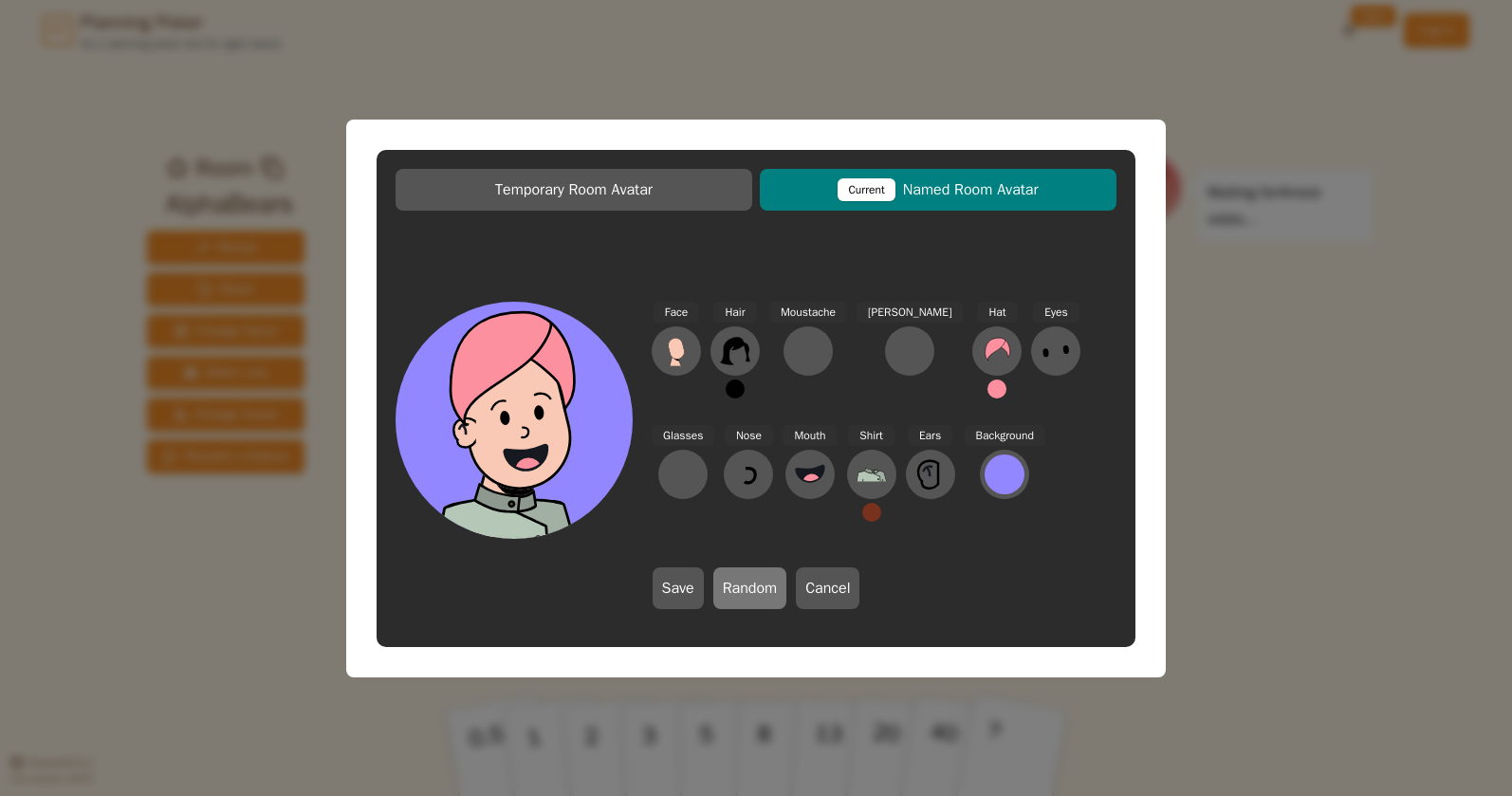 click on "Random" at bounding box center [750, 588] 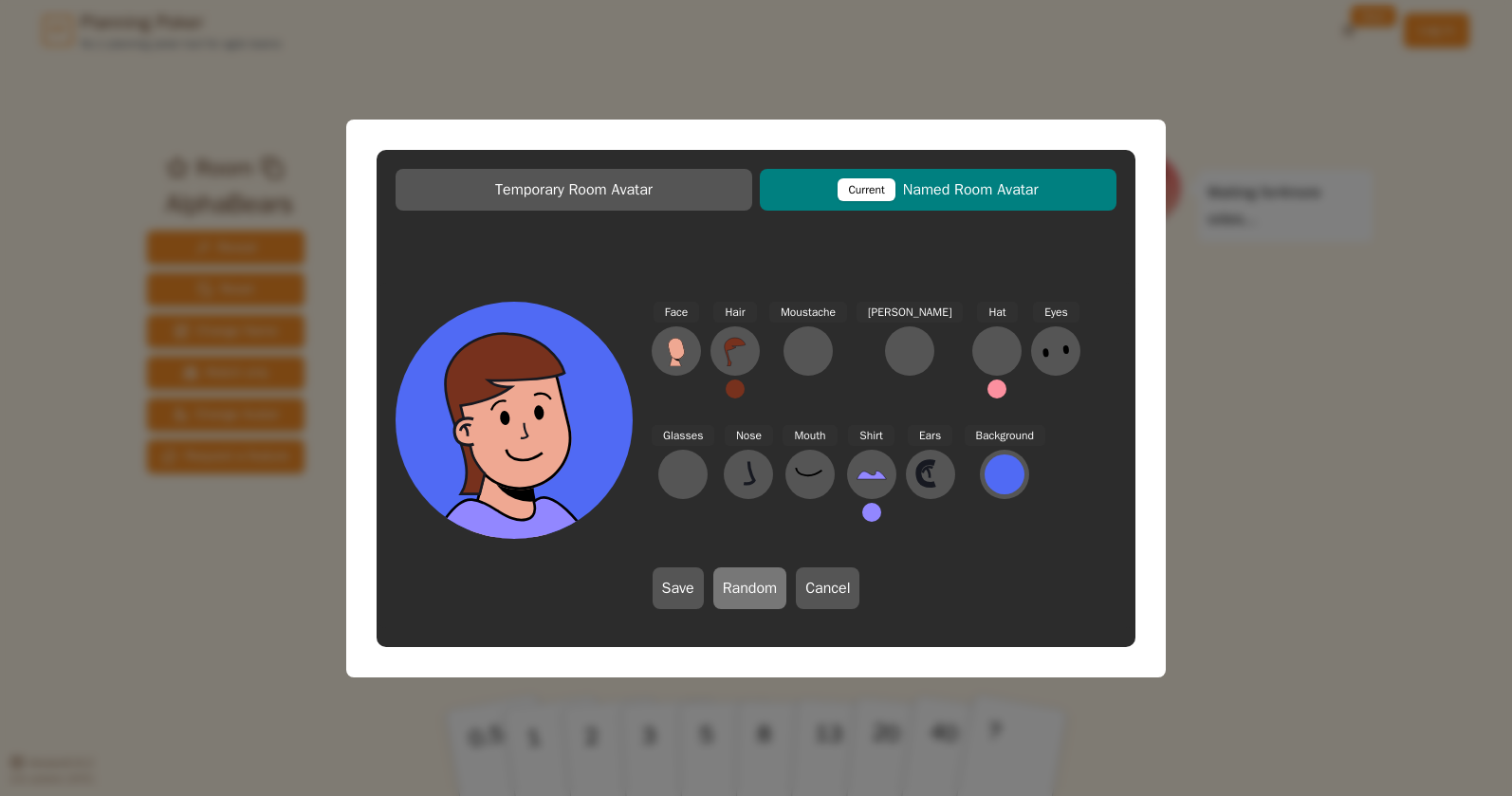 click on "Random" at bounding box center [750, 588] 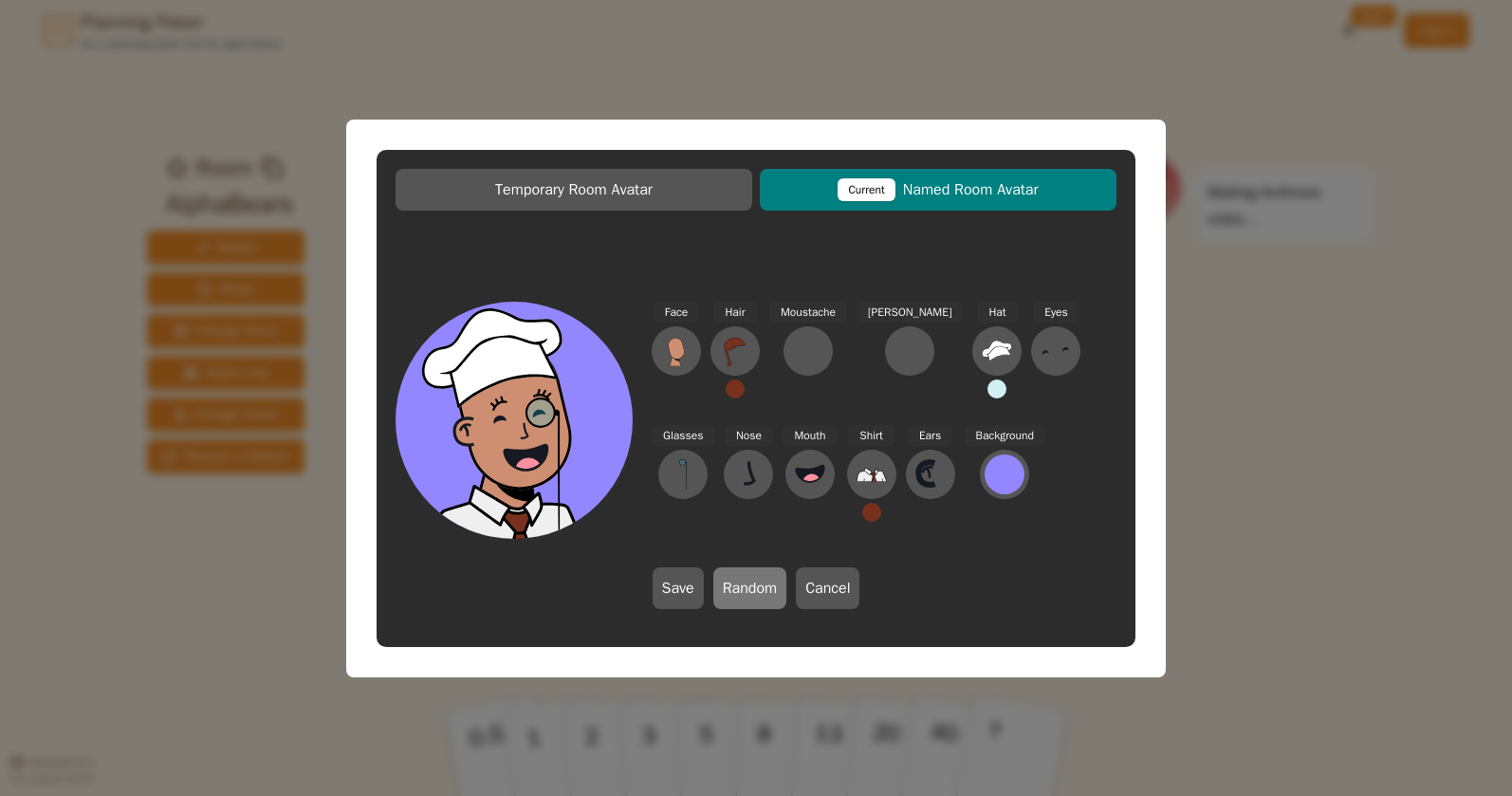 click on "Random" at bounding box center (750, 588) 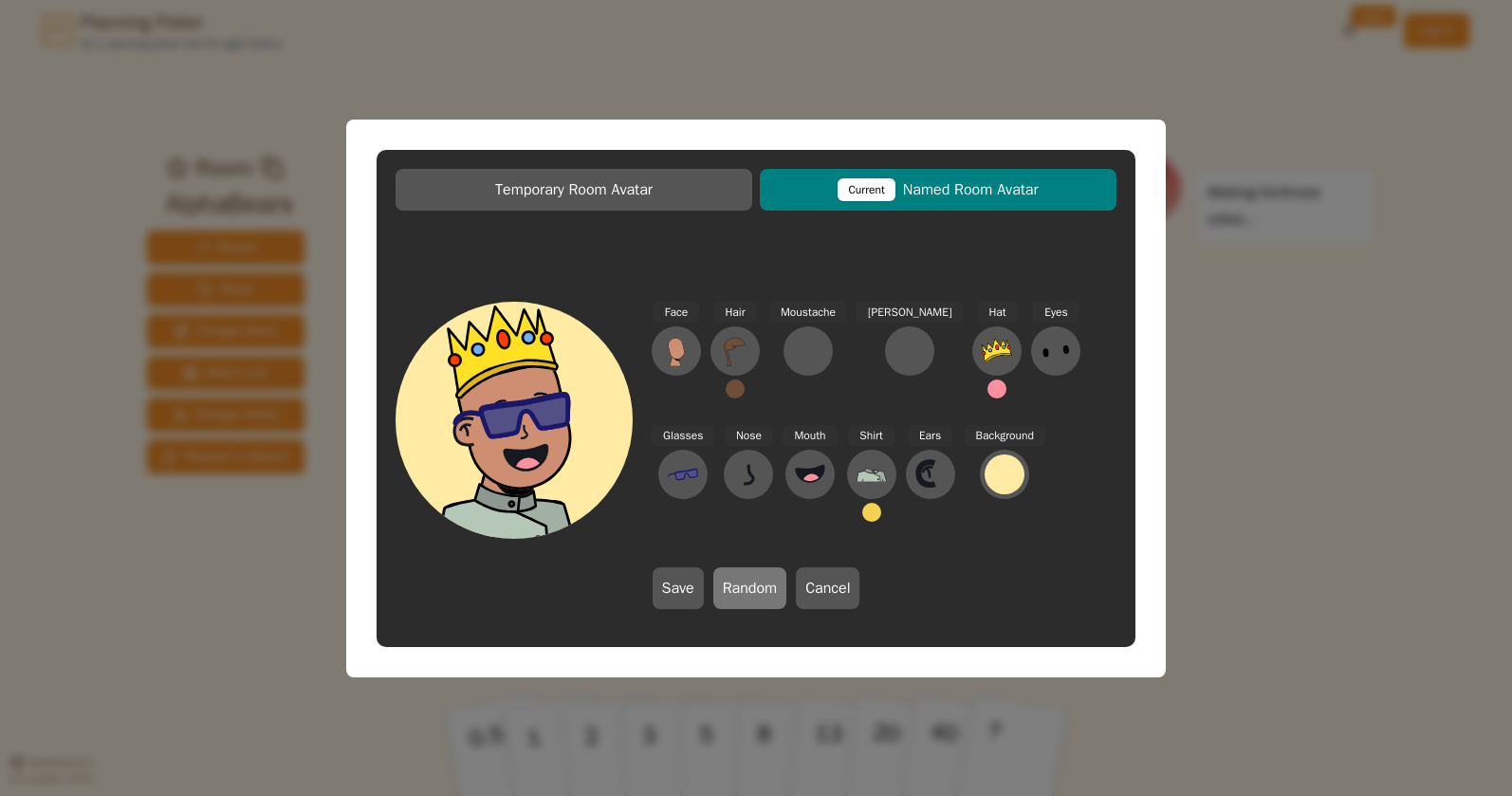 click on "Random" at bounding box center [750, 588] 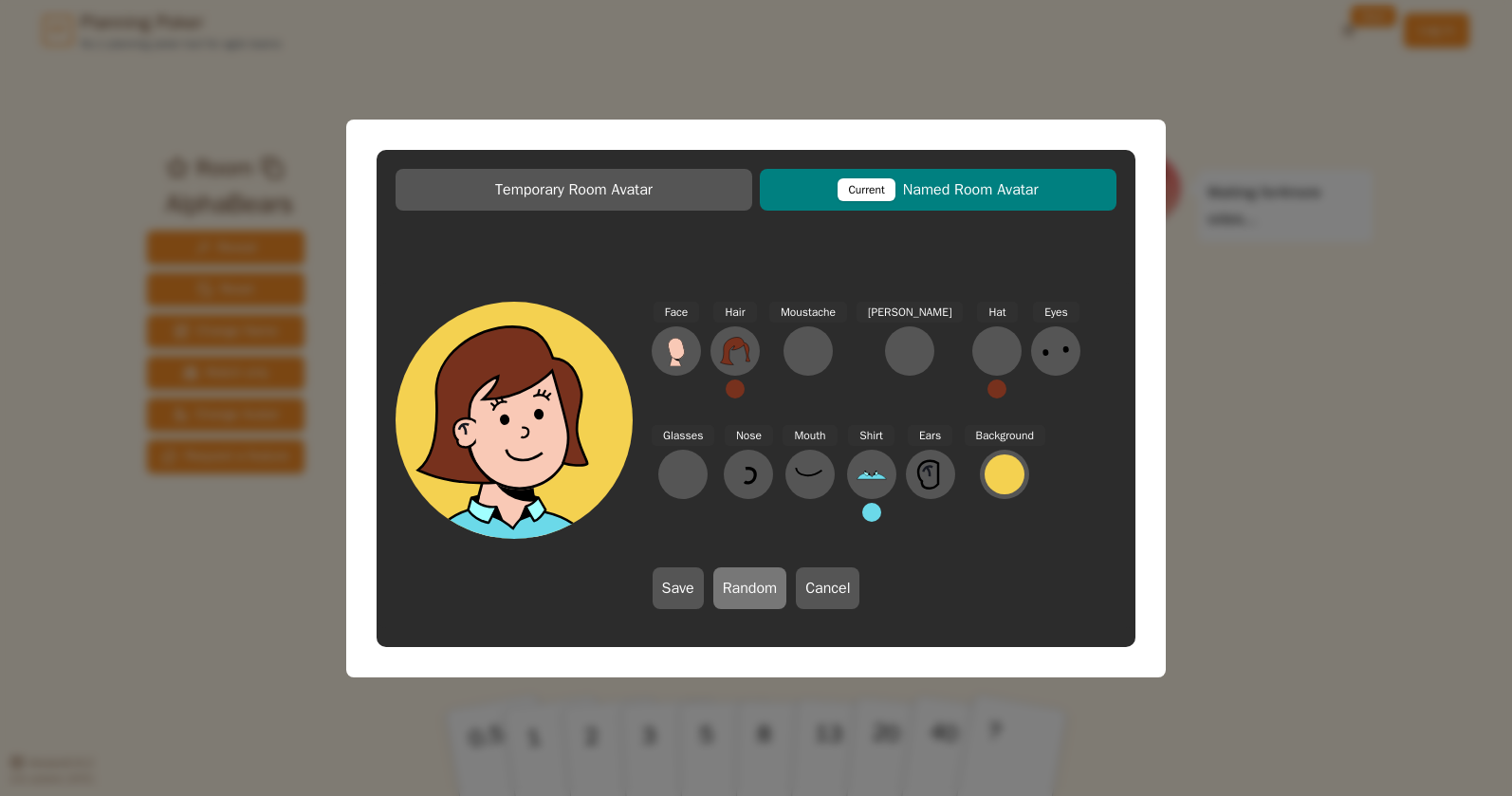 click on "Random" at bounding box center [750, 588] 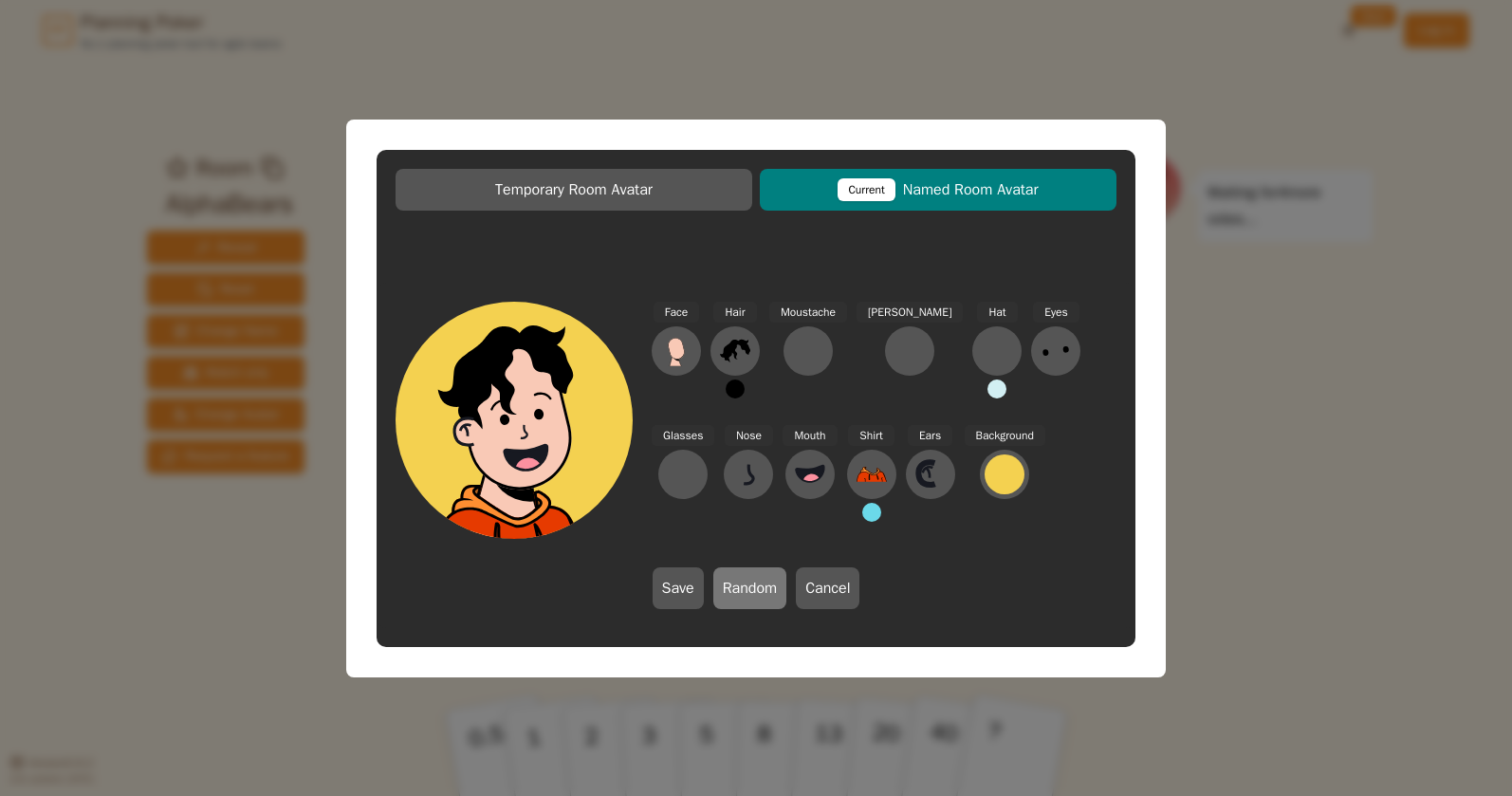 click on "Random" at bounding box center (750, 588) 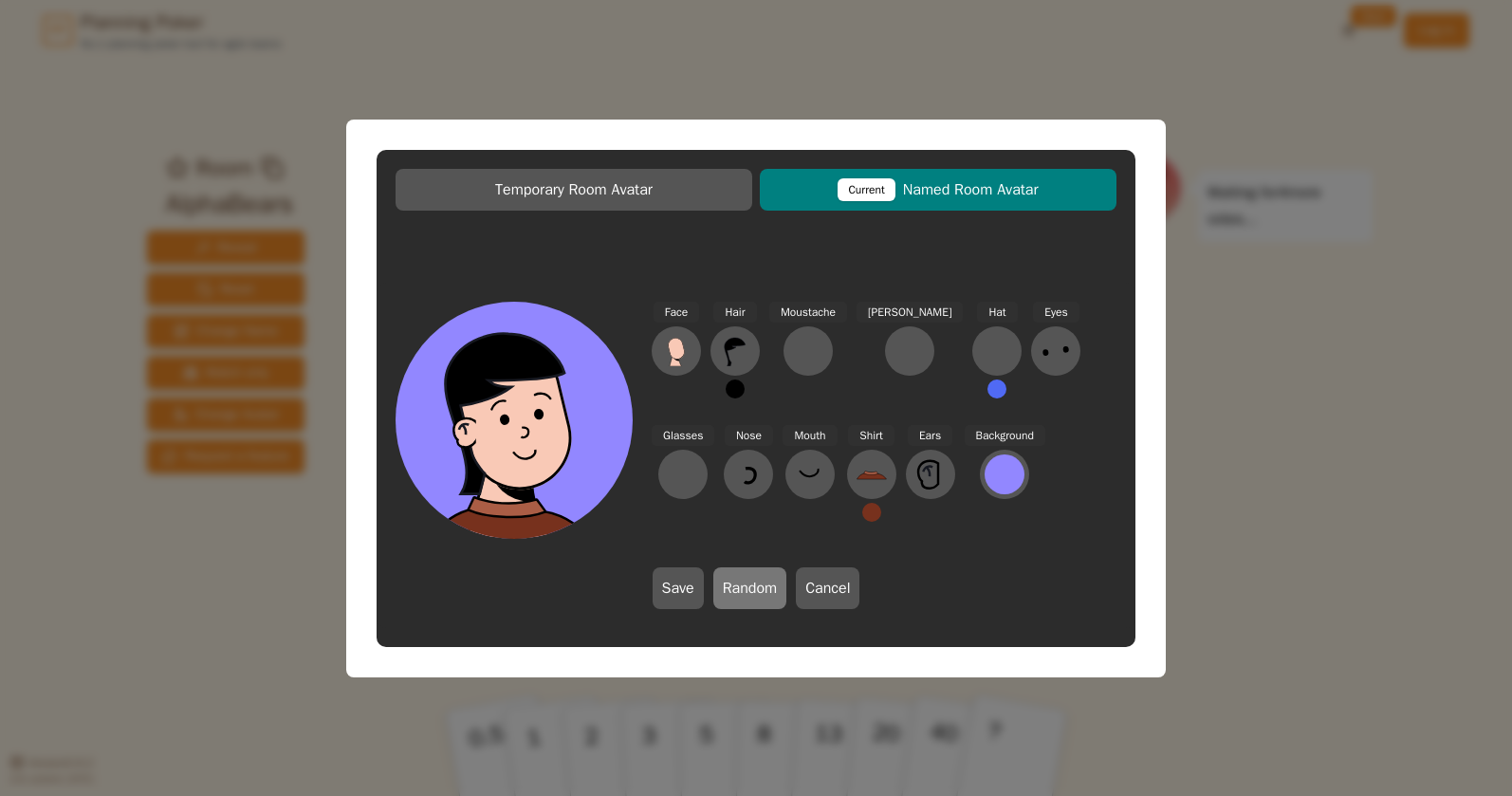 click on "Random" at bounding box center (750, 588) 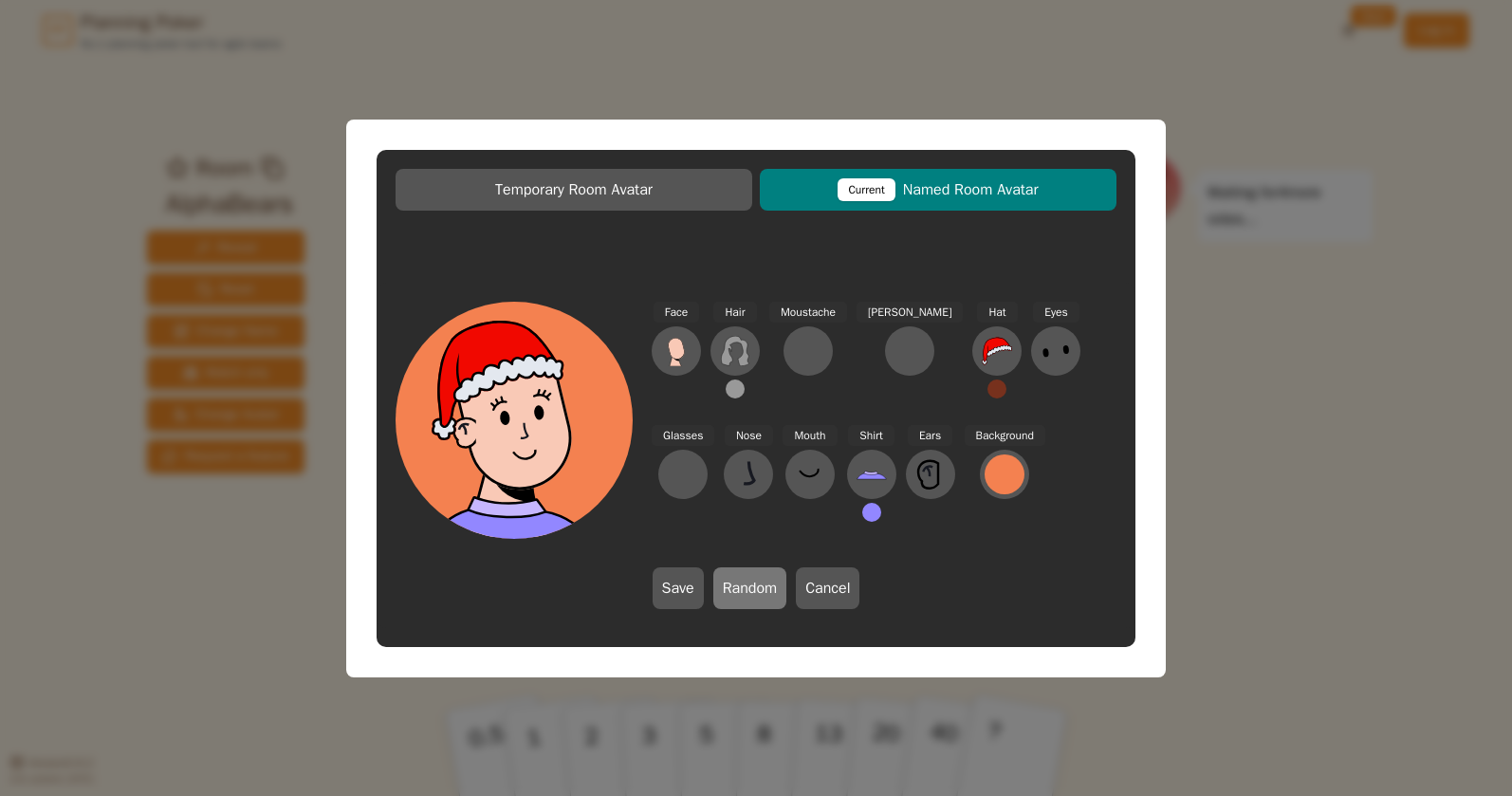 click on "Random" at bounding box center [750, 588] 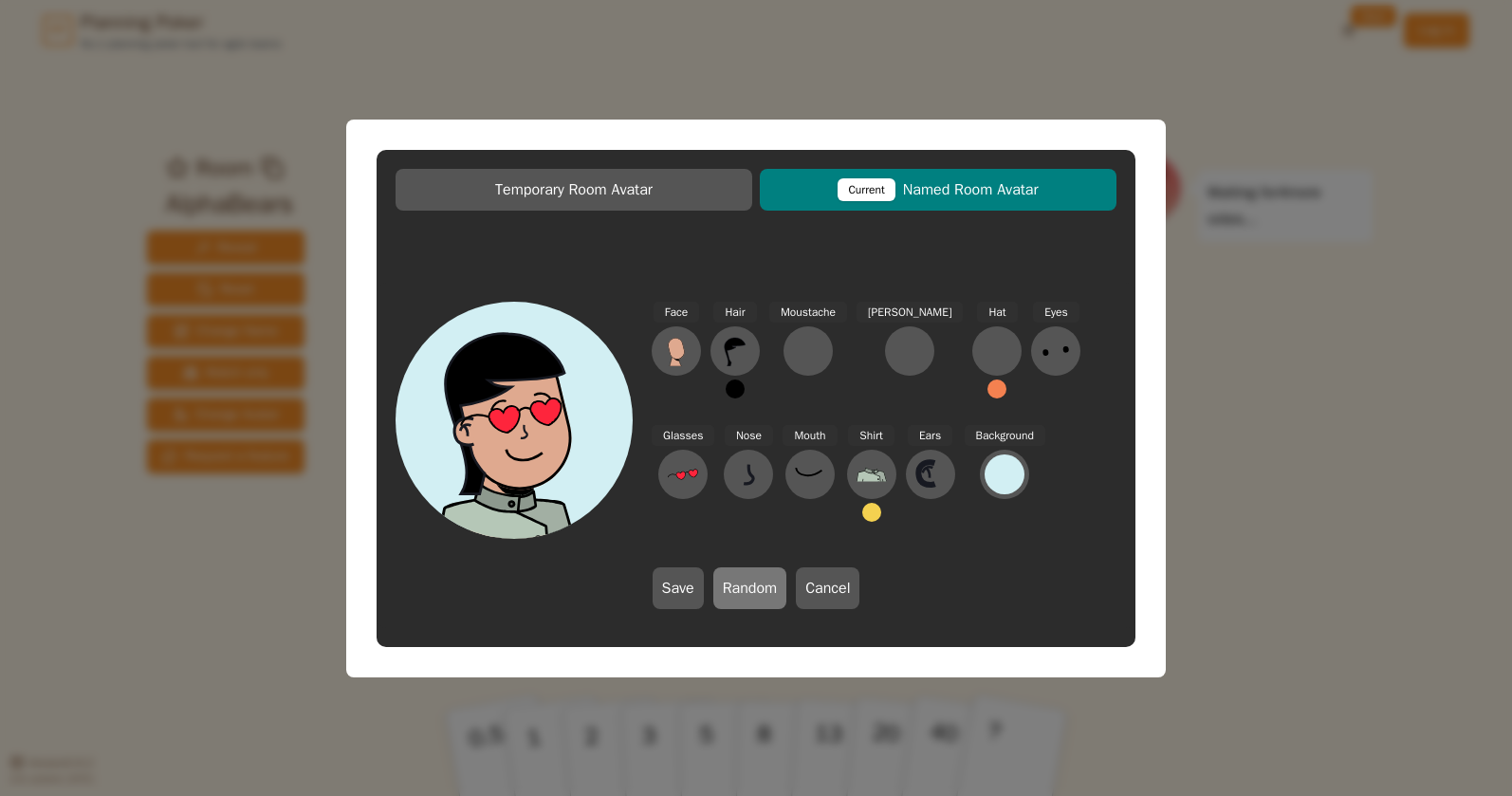click on "Random" at bounding box center [750, 588] 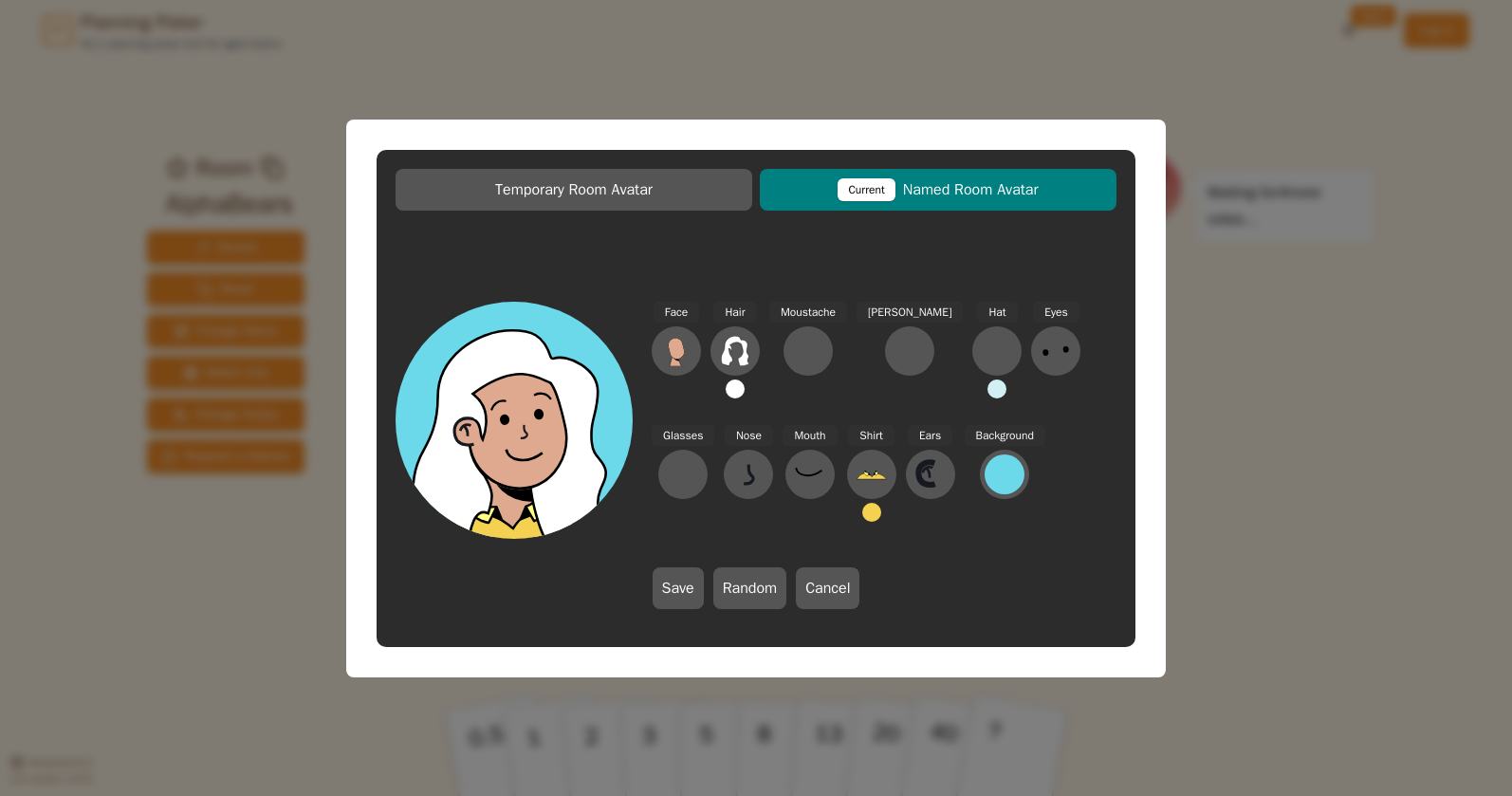 click at bounding box center [735, 389] 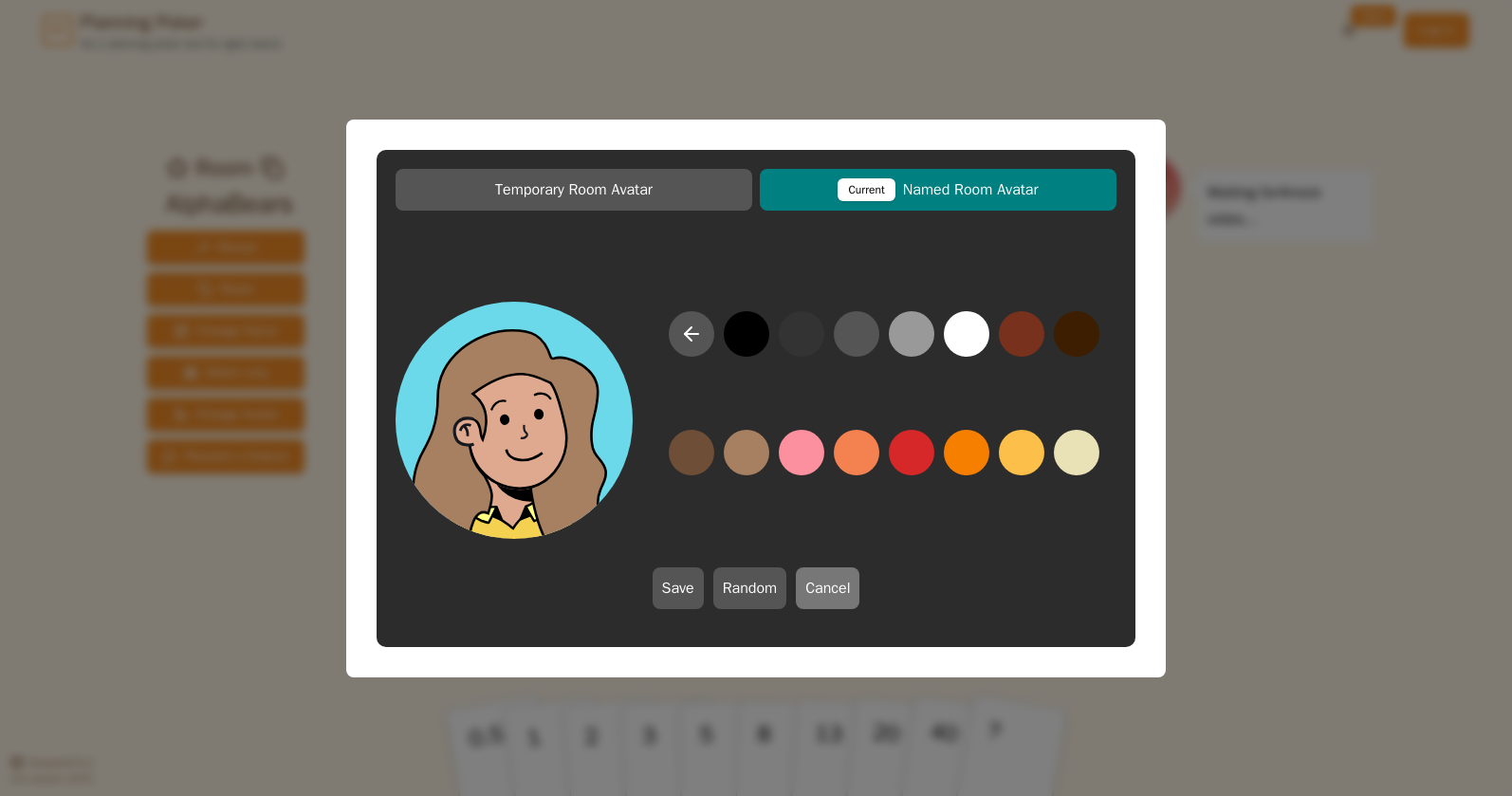 click on "Cancel" at bounding box center [827, 588] 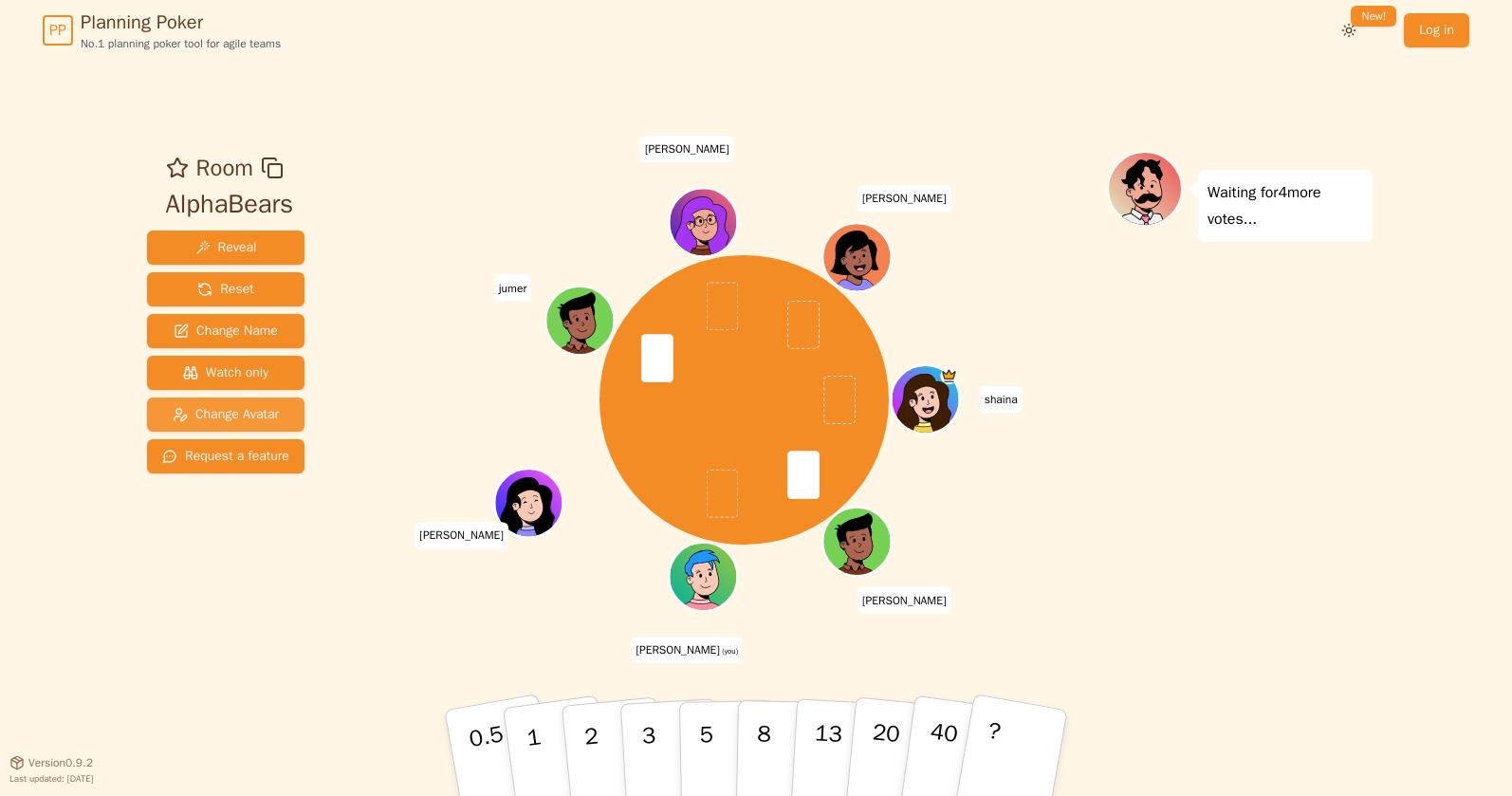 click on "Change Avatar" at bounding box center [226, 415] 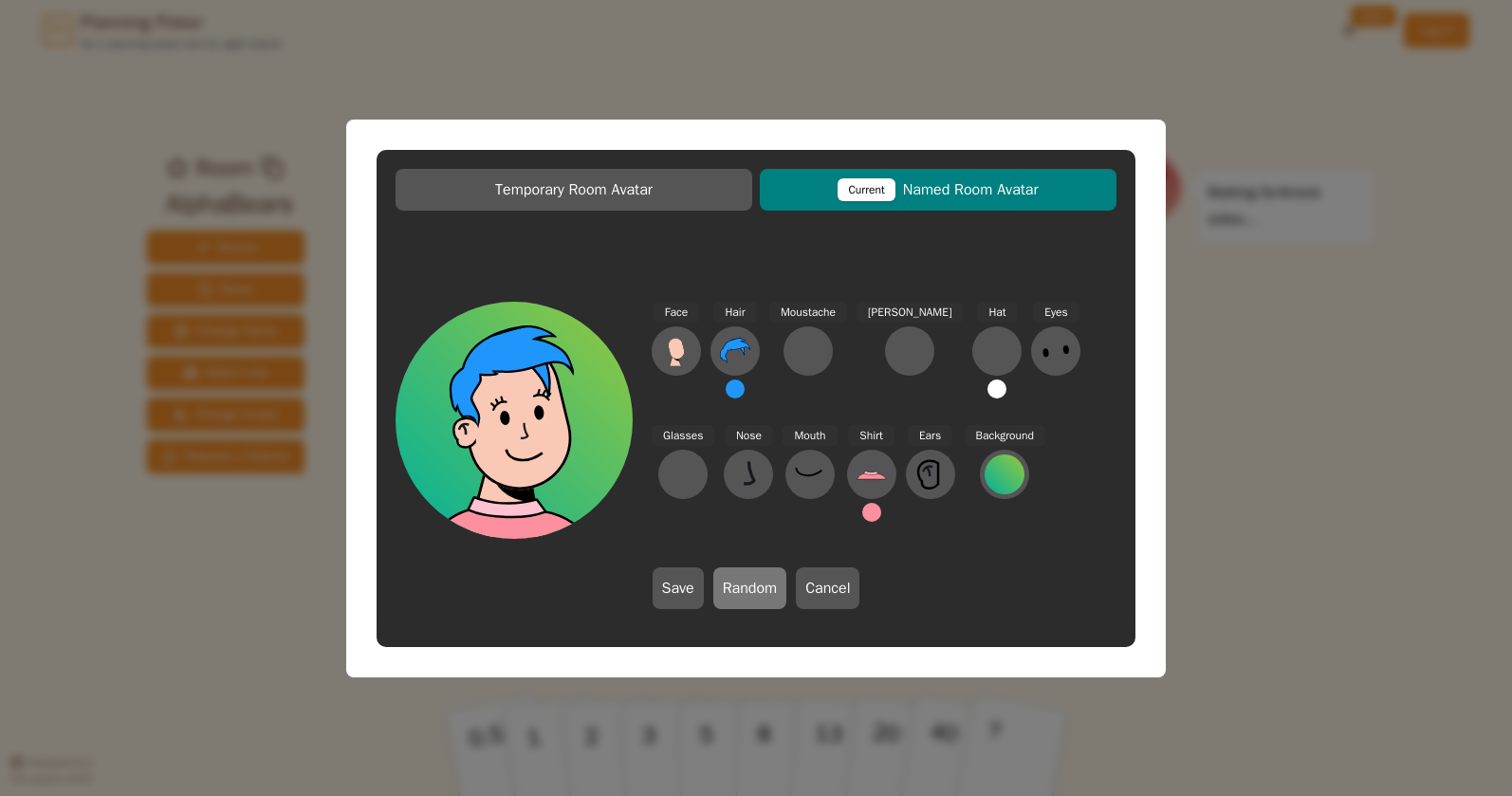 click on "Random" at bounding box center (750, 588) 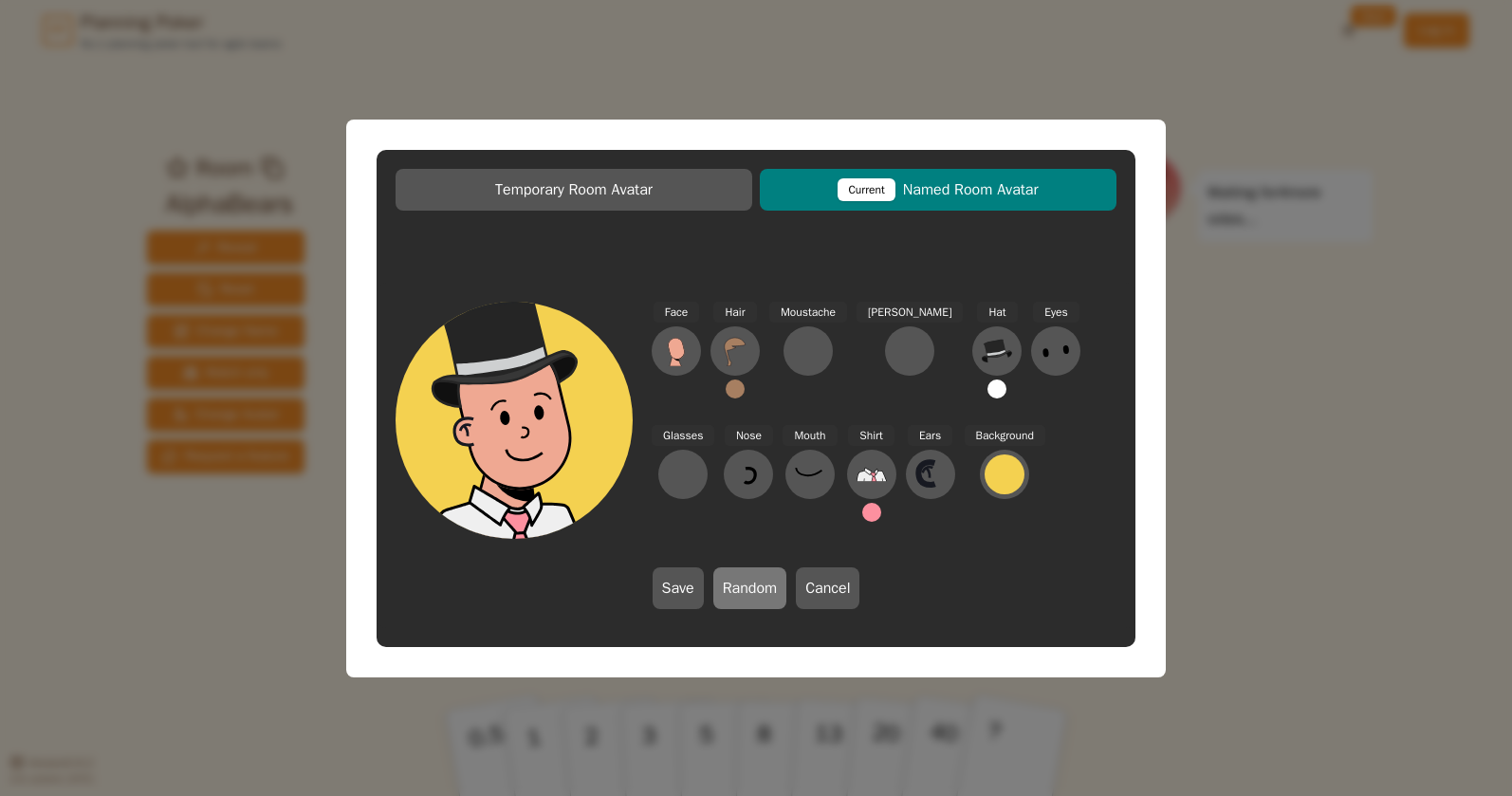 click on "Random" at bounding box center (750, 588) 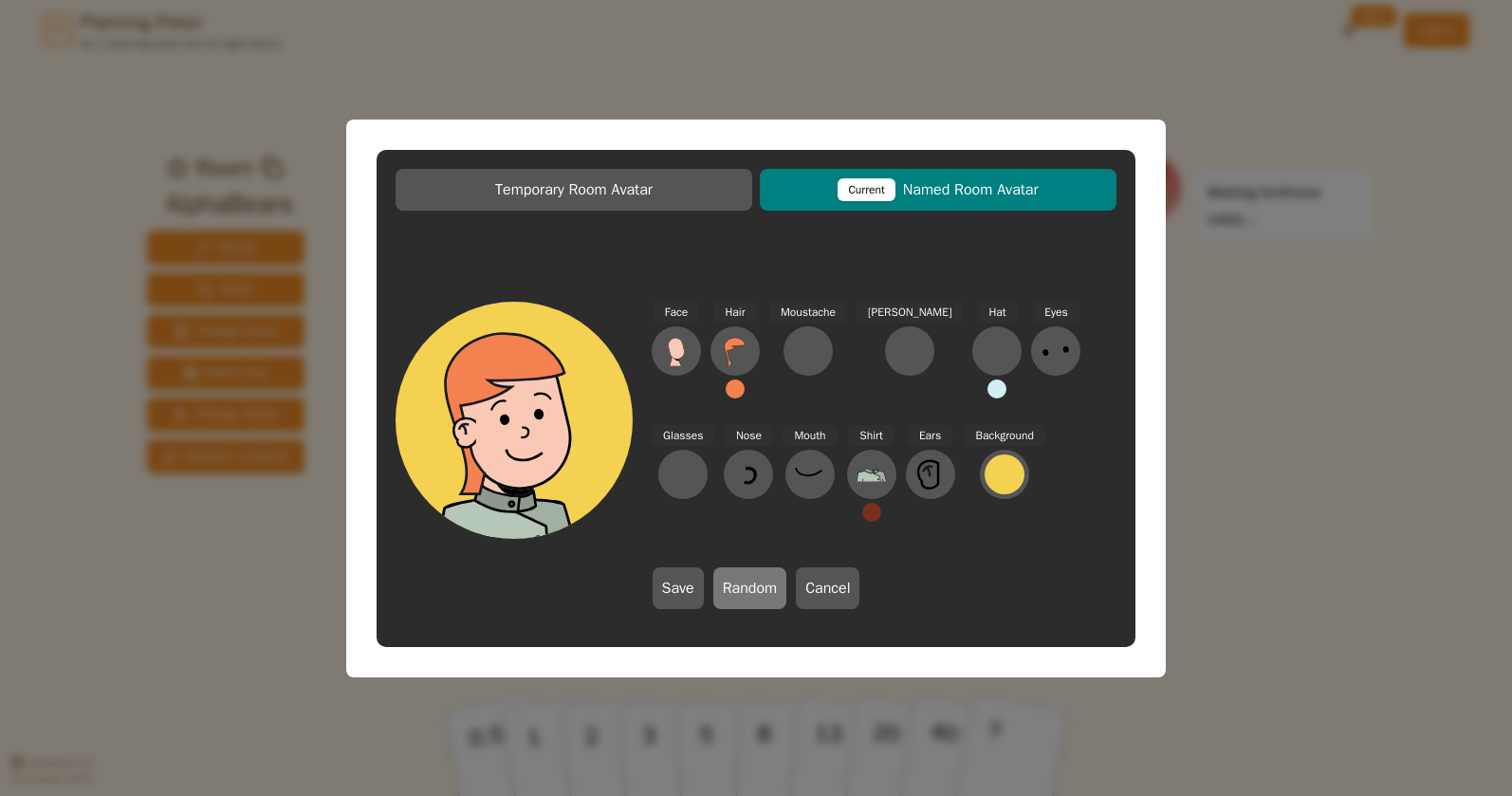 click on "Random" at bounding box center [750, 588] 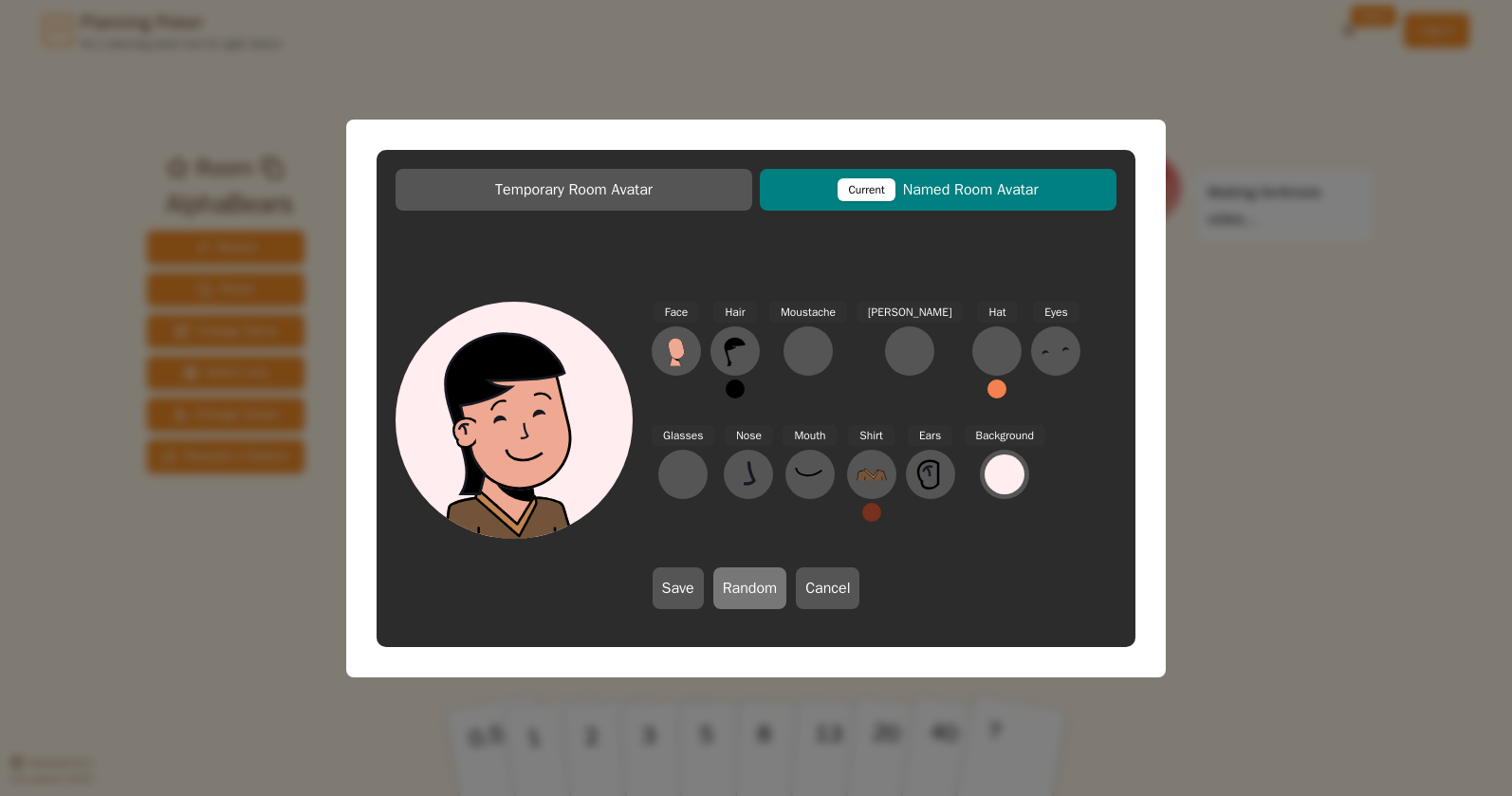 click on "Random" at bounding box center (750, 588) 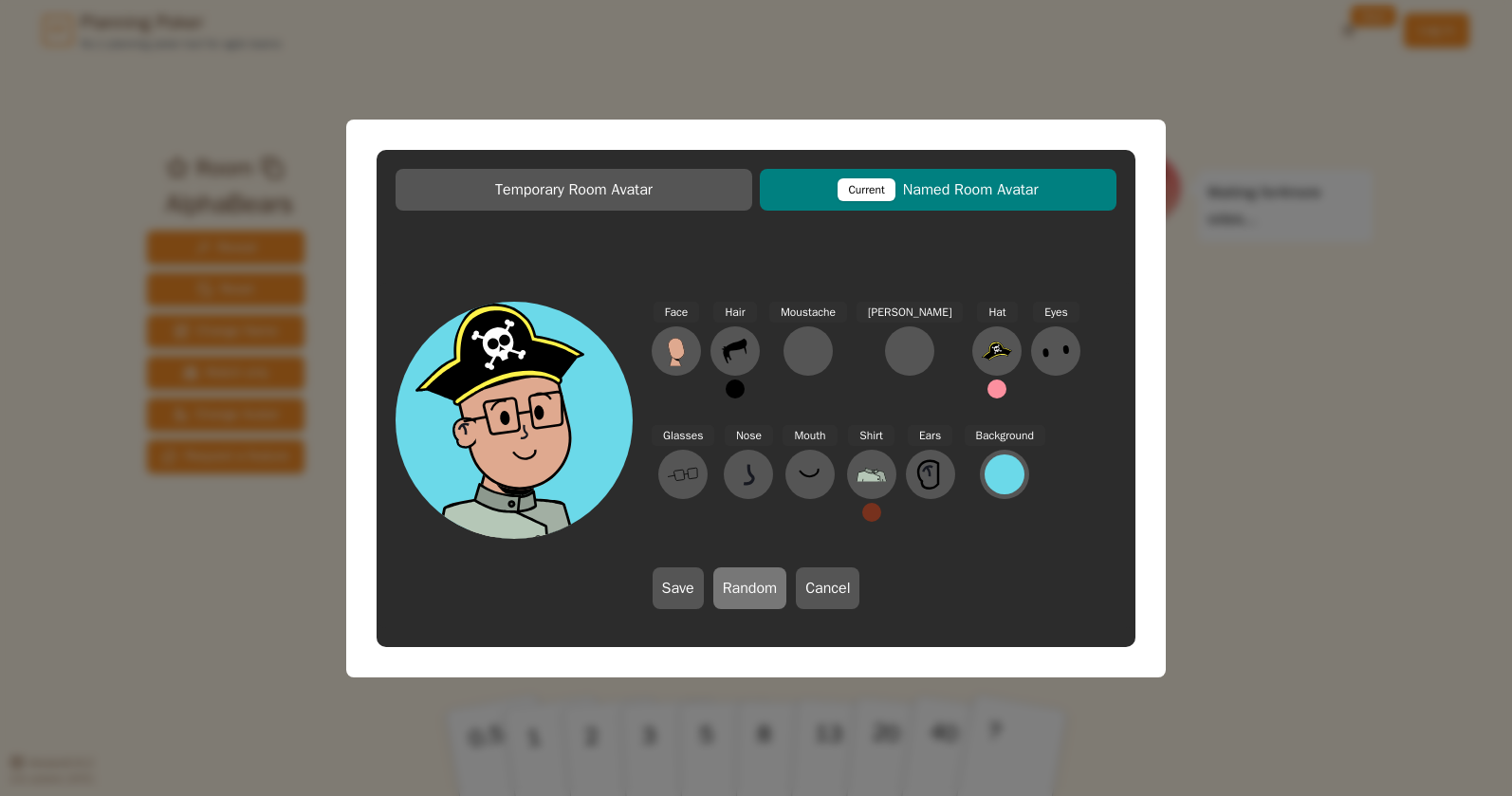 click on "Random" at bounding box center (750, 588) 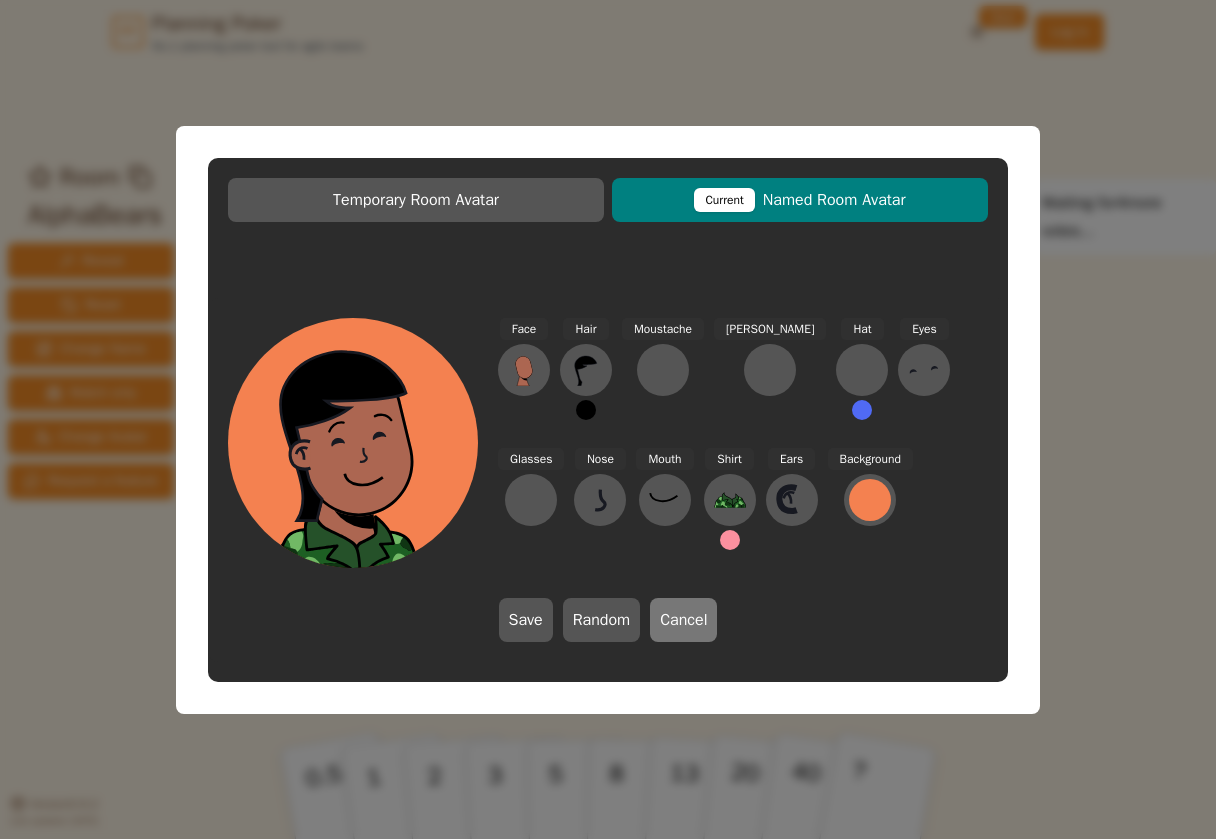 click on "Cancel" at bounding box center (683, 620) 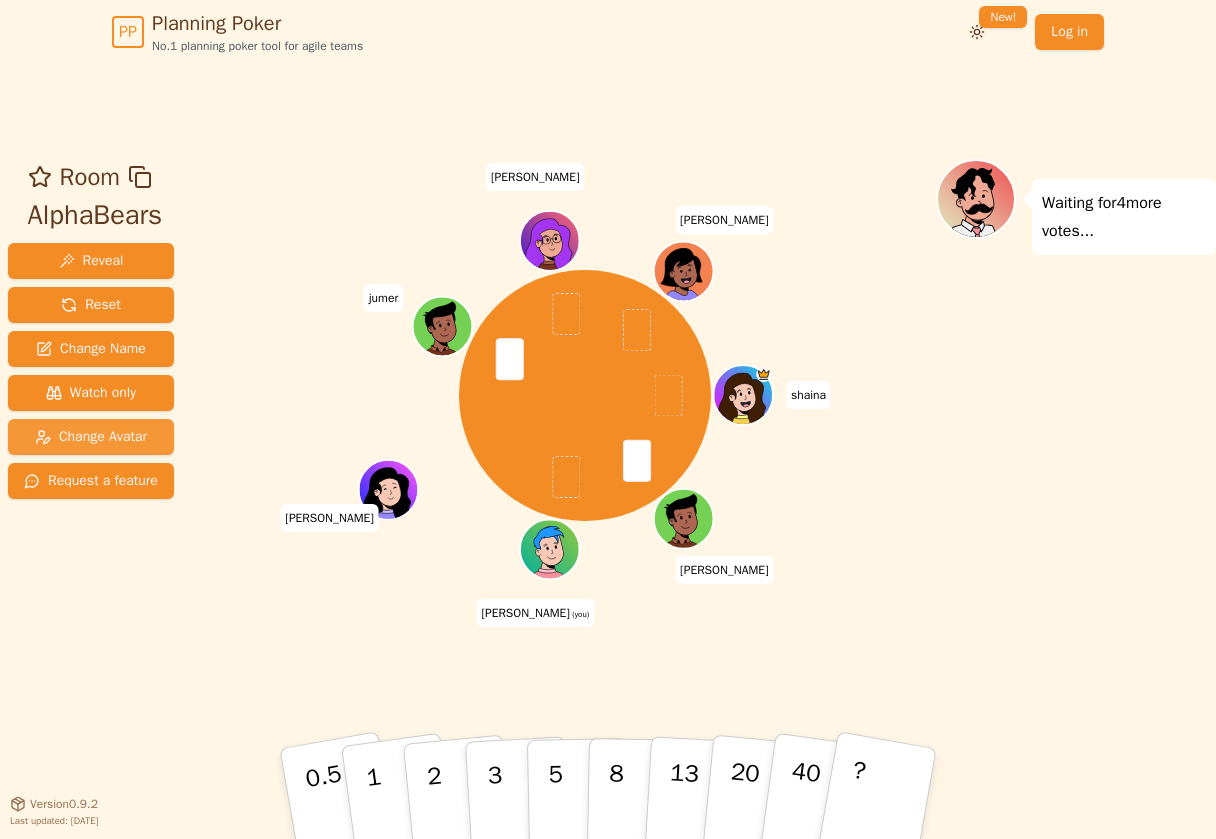 click on "Change Avatar" at bounding box center (91, 437) 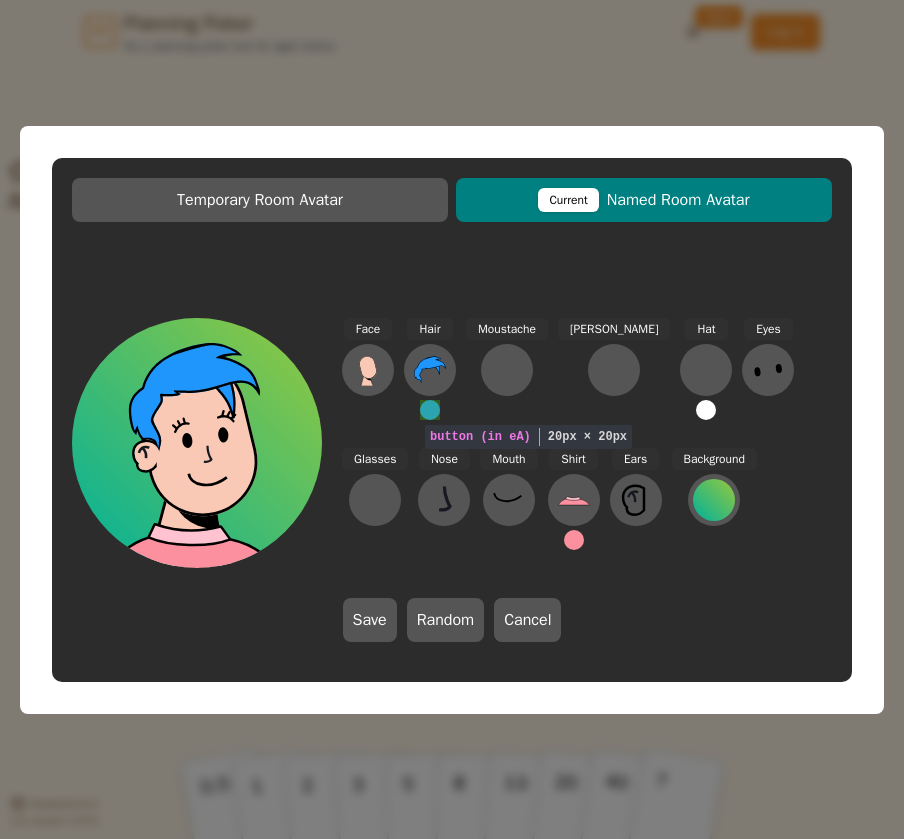 click at bounding box center (430, 410) 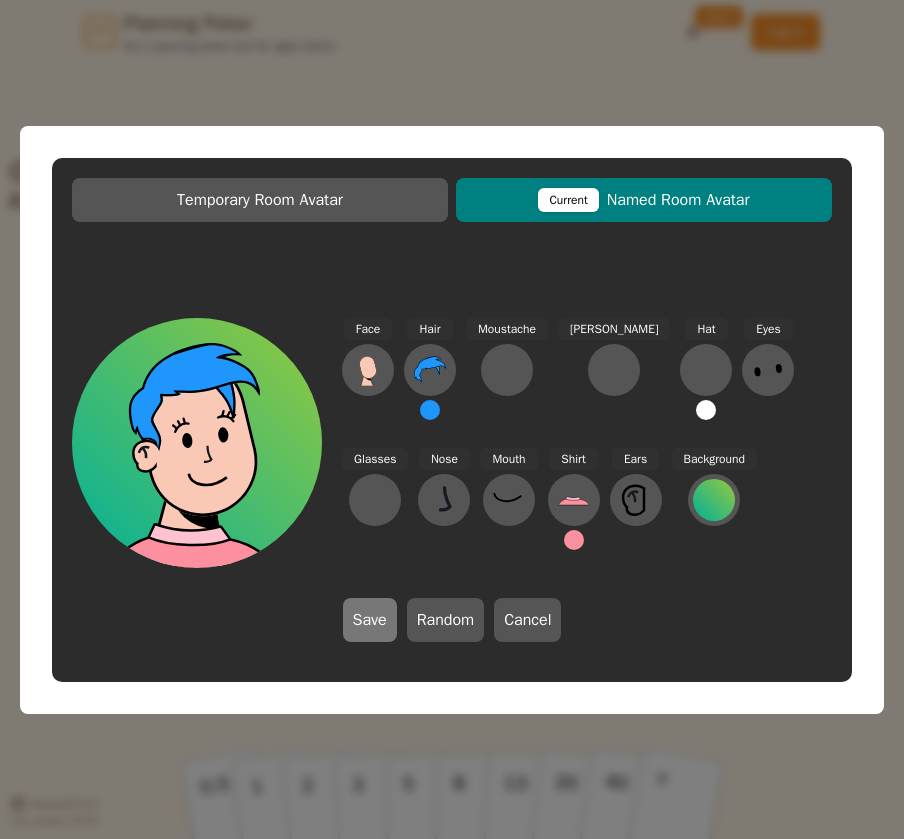 click on "Save" at bounding box center (370, 620) 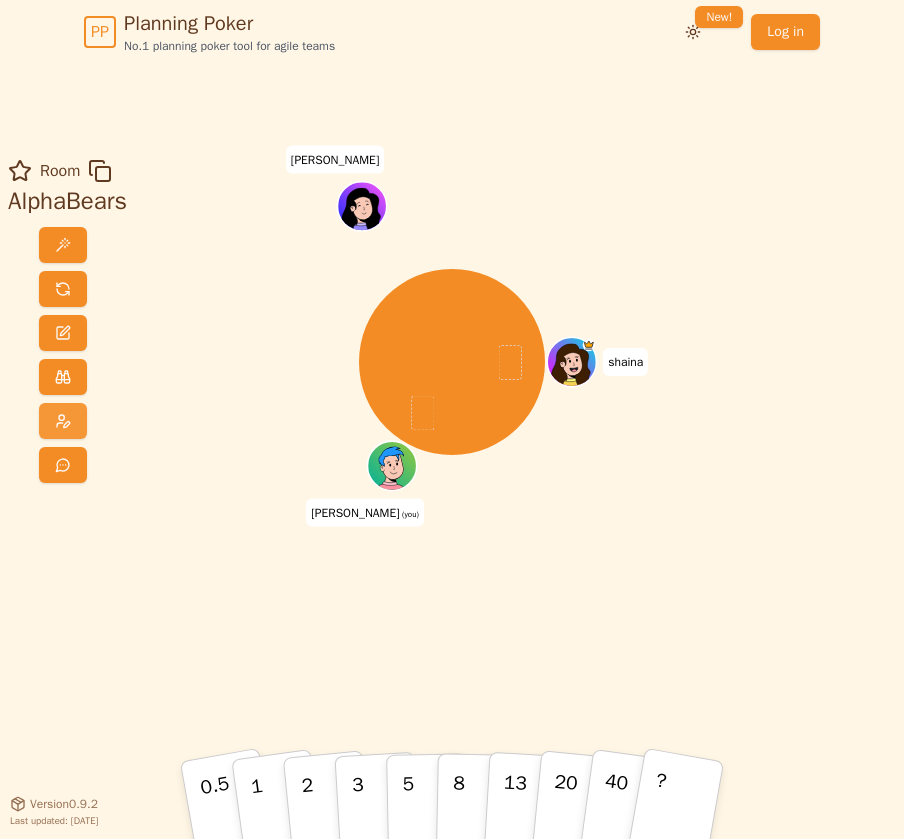 click at bounding box center [63, 421] 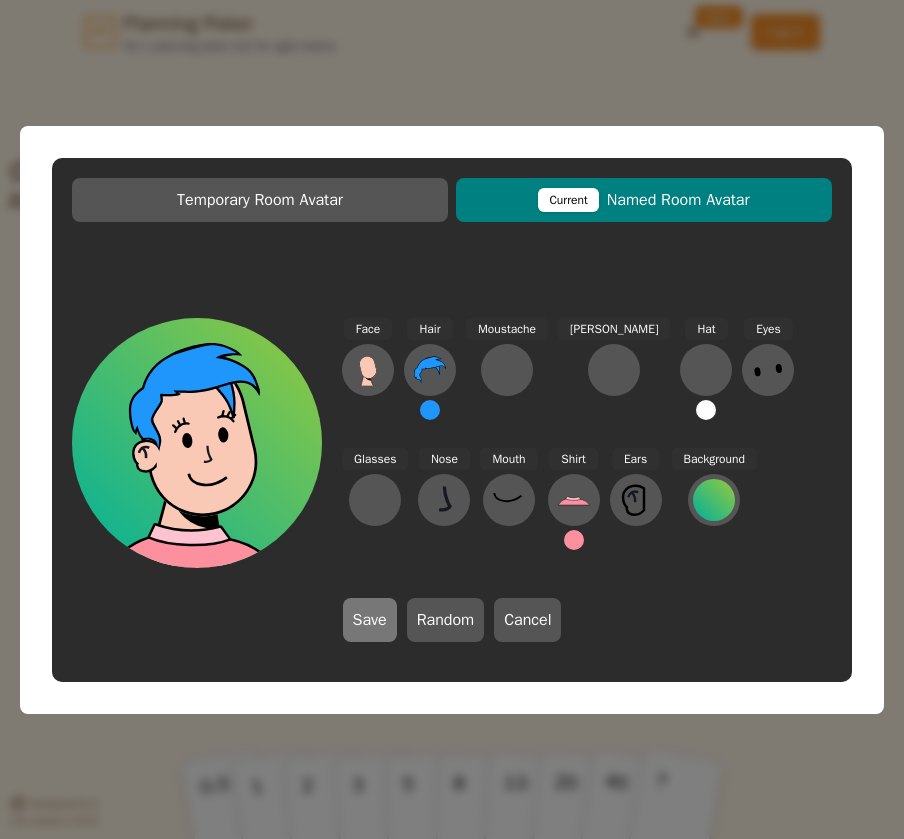 click on "Save" at bounding box center [370, 620] 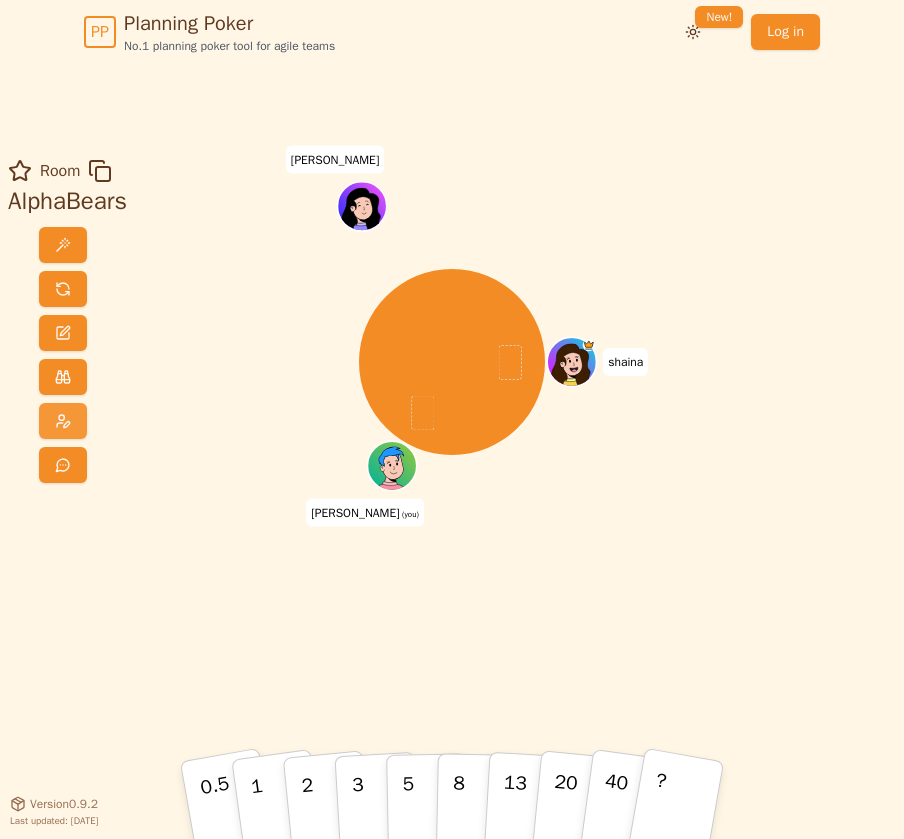 click at bounding box center (63, 421) 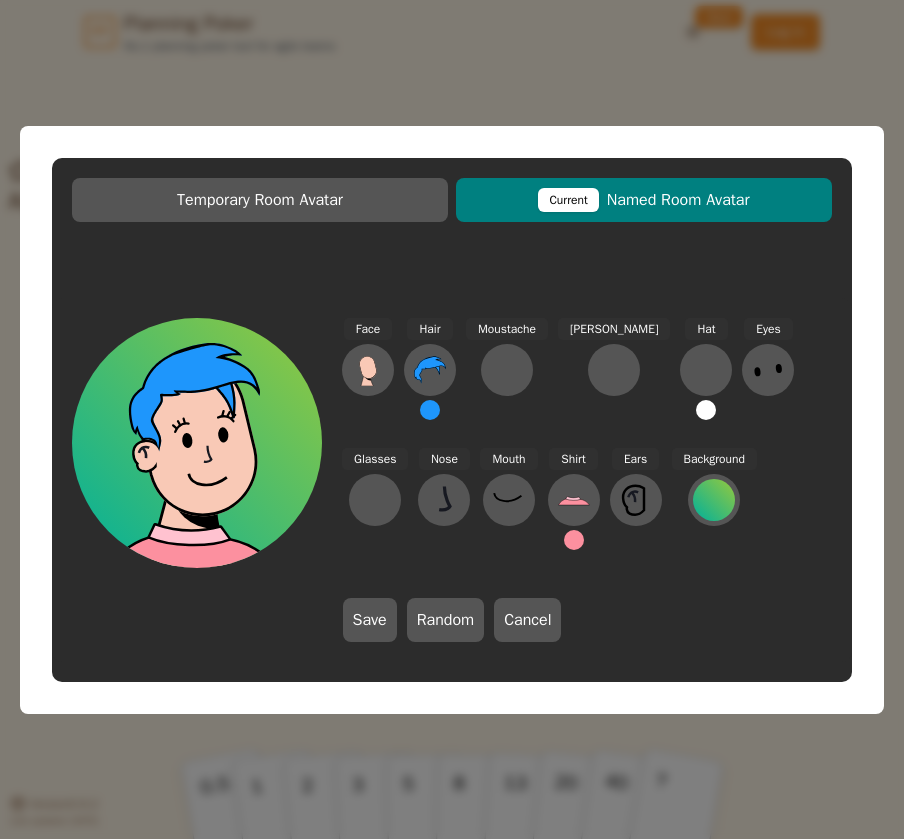 click at bounding box center (430, 410) 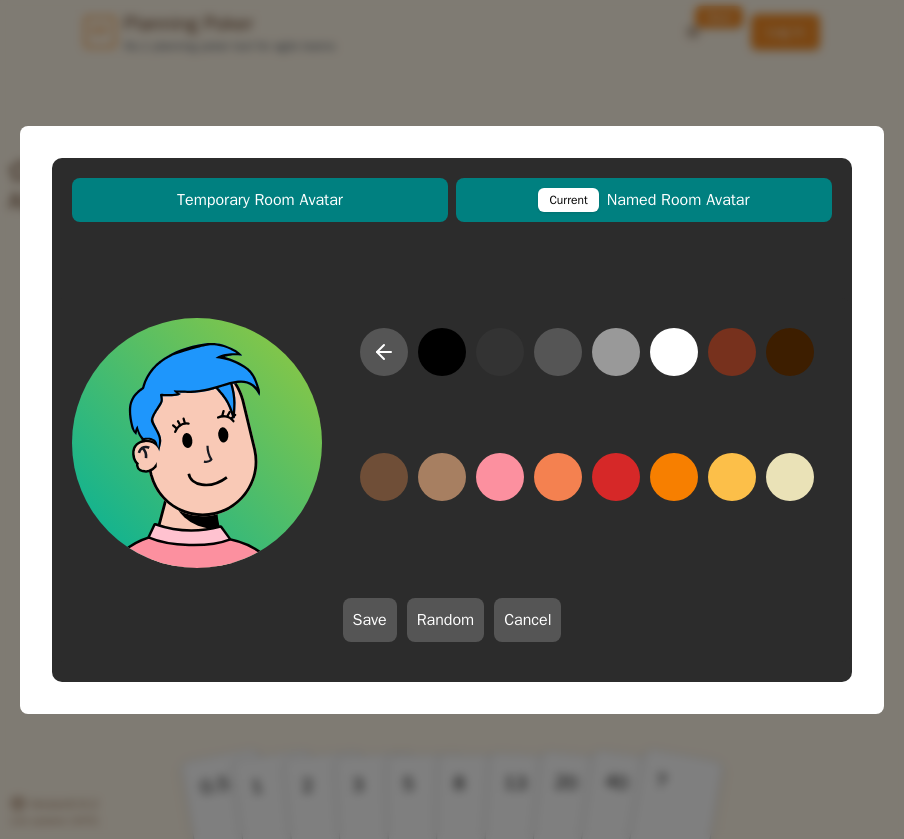 click on "Temporary Room Avatar" at bounding box center [260, 200] 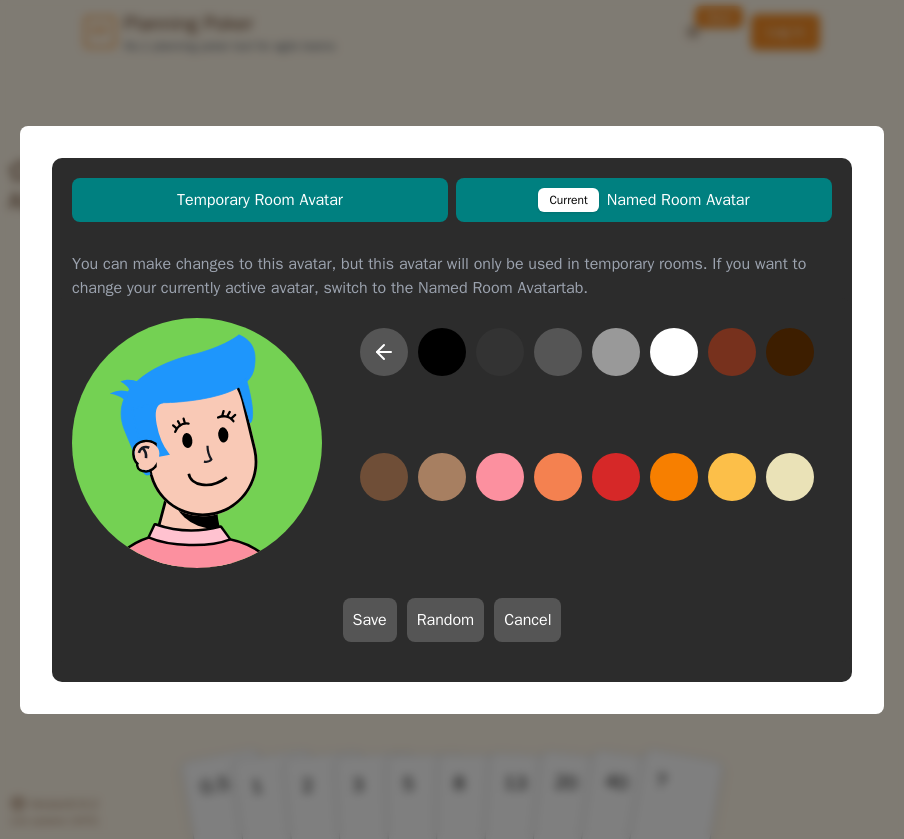 click on "Current Named Room Avatar" at bounding box center [644, 200] 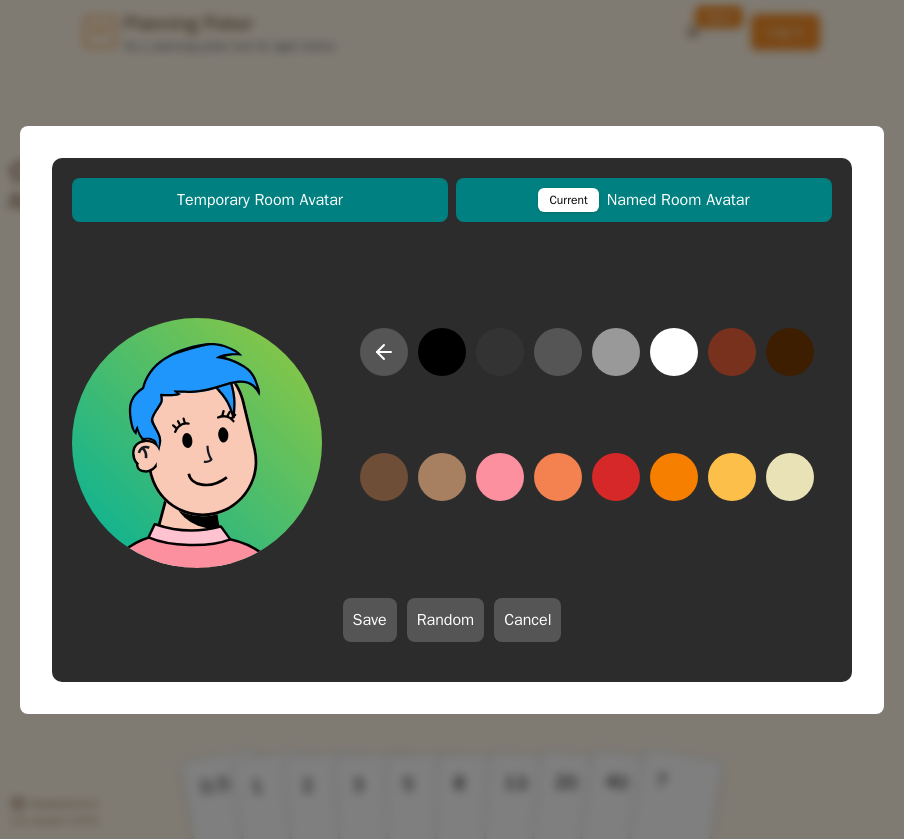click on "Temporary Room Avatar" at bounding box center (260, 200) 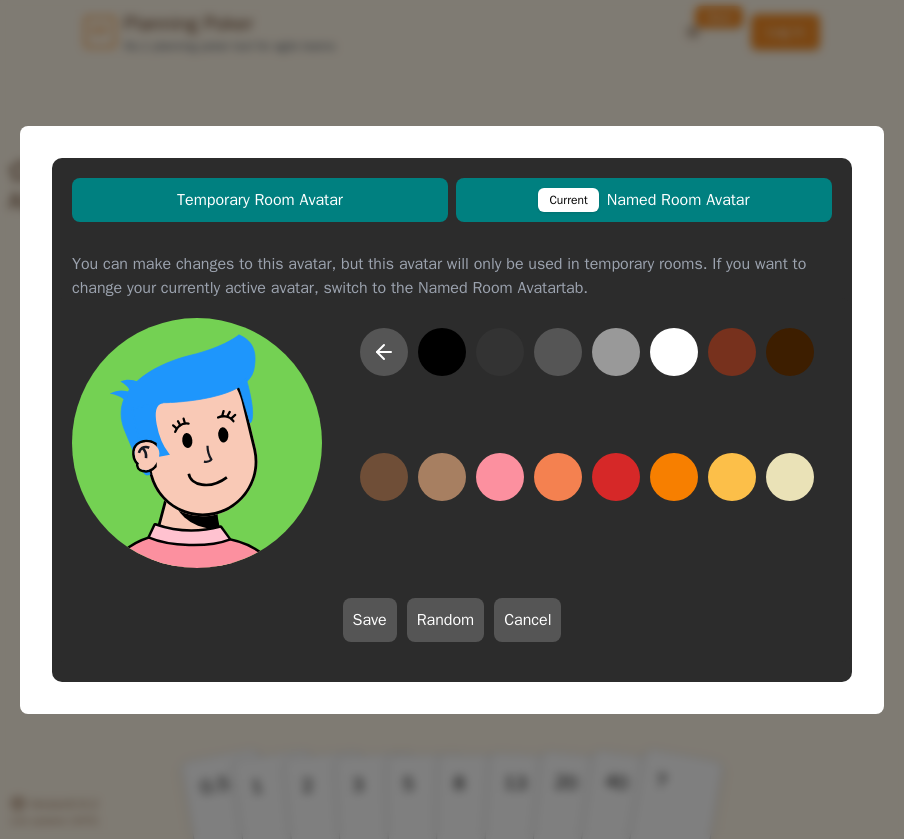 click on "Current Named Room Avatar" at bounding box center [644, 200] 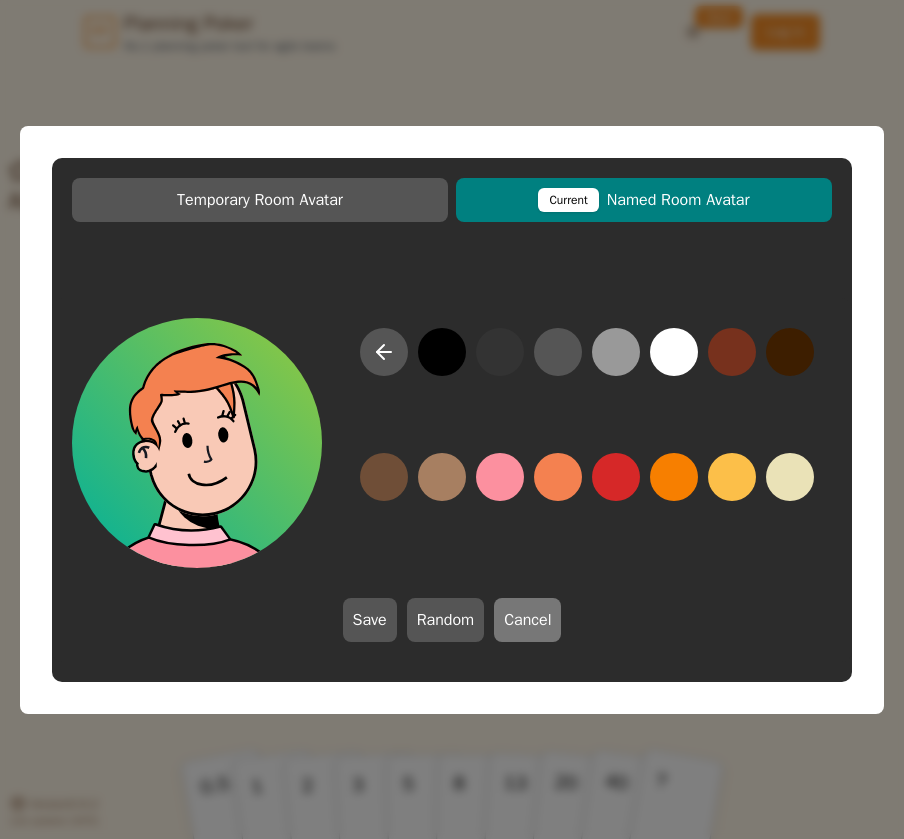 click on "Cancel" at bounding box center [527, 620] 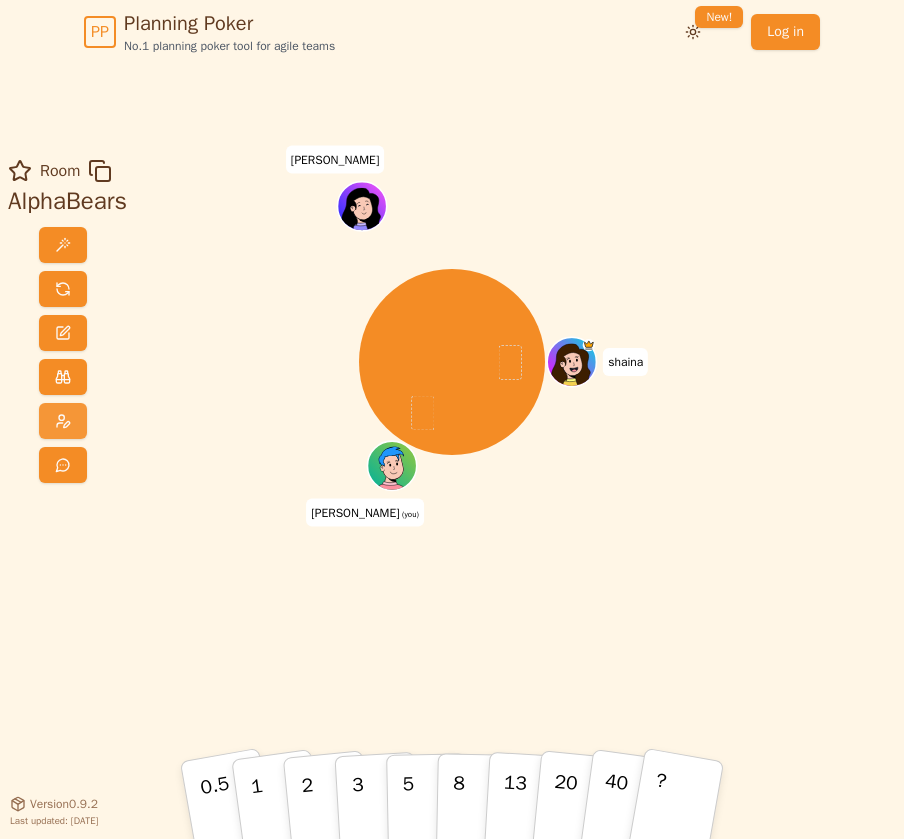 click at bounding box center [63, 421] 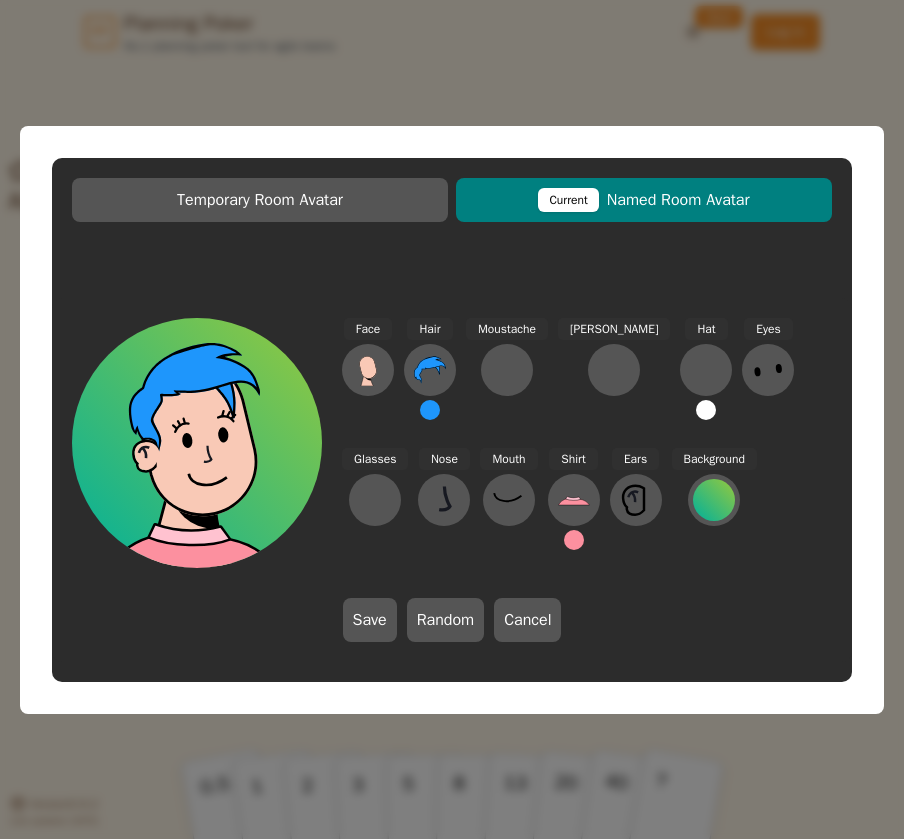 click at bounding box center (574, 540) 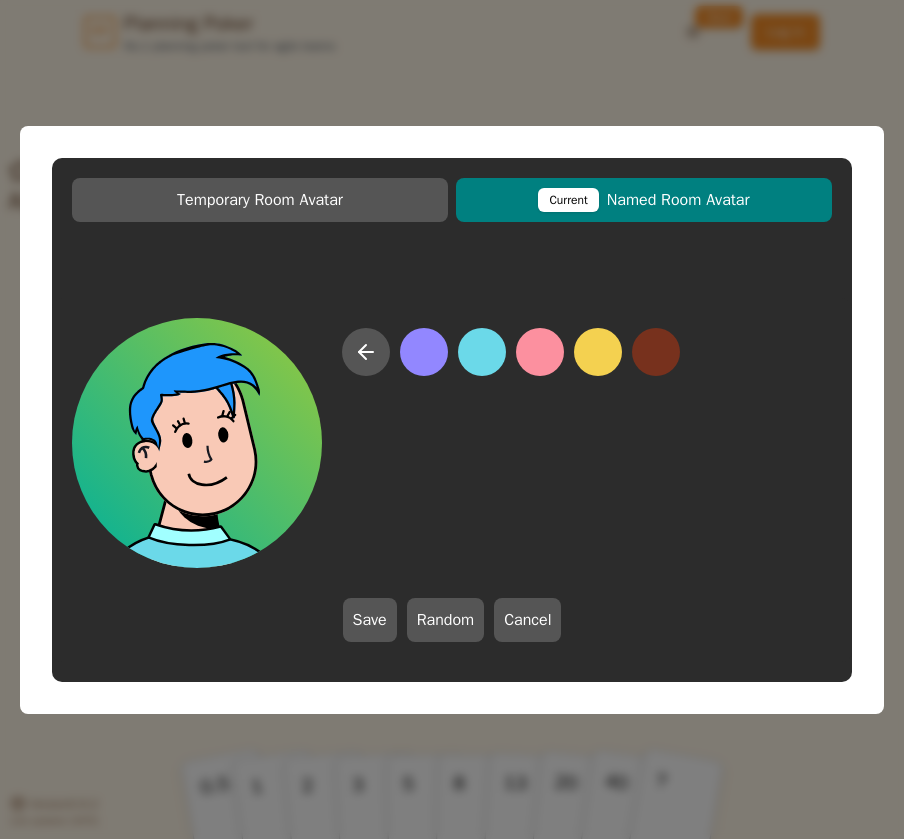 click at bounding box center (482, 352) 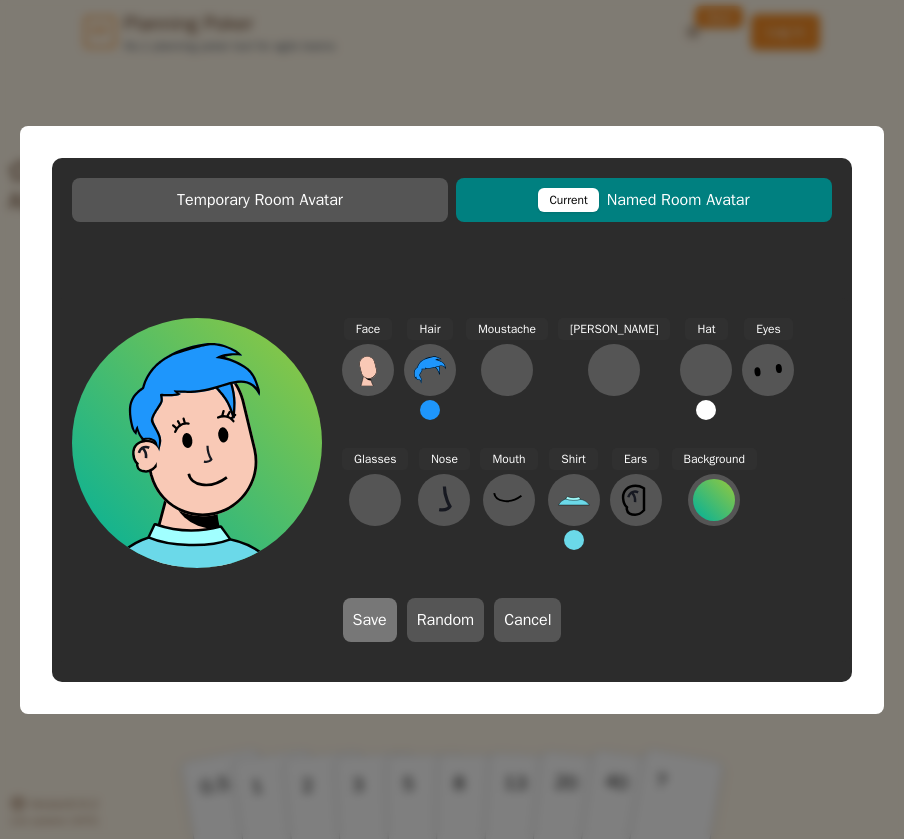 click on "Save" at bounding box center [370, 620] 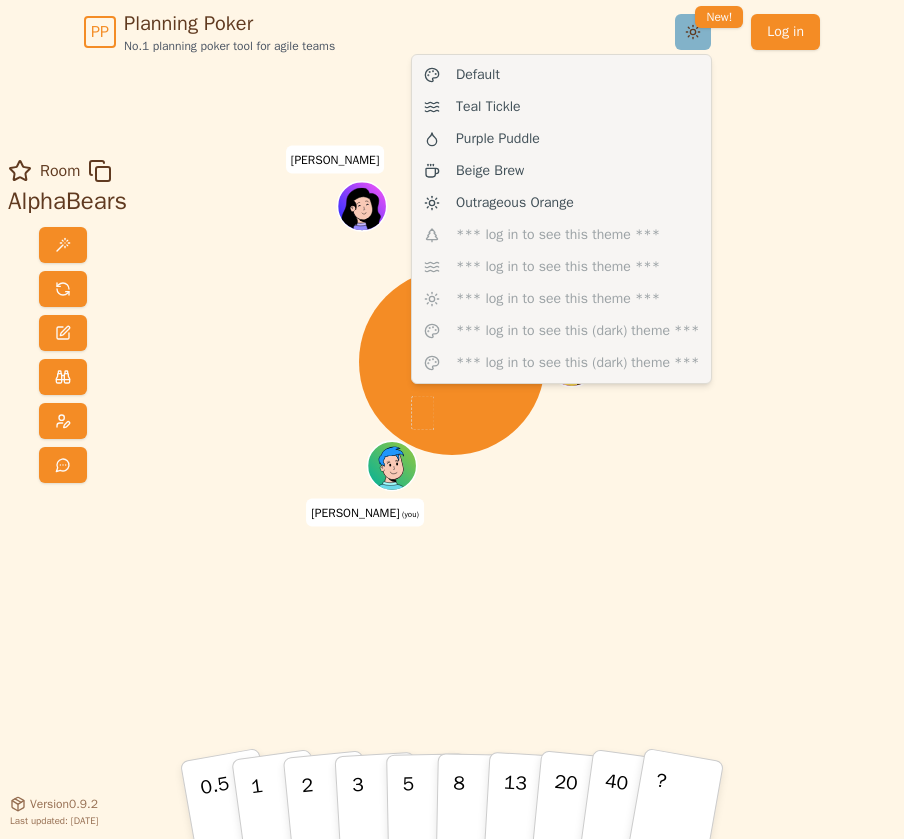 click on "PP Planning Poker No.1 planning poker tool for agile teams Toggle theme New! Log in Menu Room AlphaBears [PERSON_NAME] [PERSON_NAME]   (you) [PERSON_NAME]   0.5 1 2 3 5 8 13 20 40 ? Version  0.9.2 Last updated:   [DATE] Default Teal Tickle Purple Puddle Beige Brew Outrageous Orange *** log in to see this theme *** *** log in to see this theme *** *** log in to see this theme *** *** log in to see this (dark) theme *** *** log in to see this (dark) theme ***" at bounding box center (452, 419) 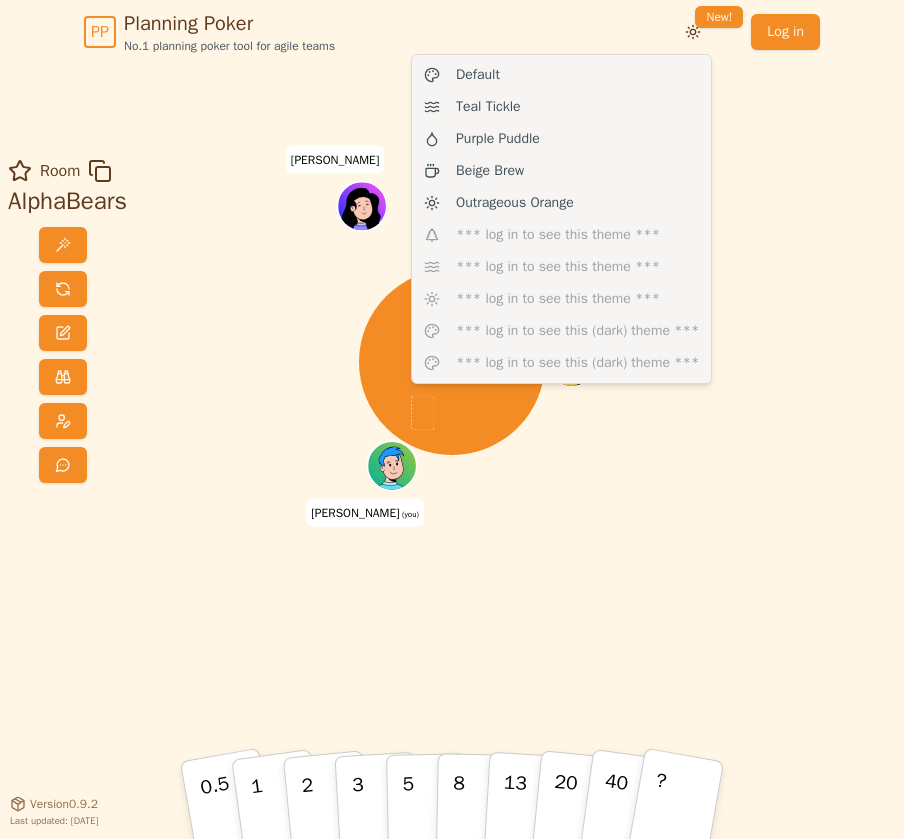 click on "PP Planning Poker No.1 planning poker tool for agile teams Toggle theme New! Log in Menu Room AlphaBears [PERSON_NAME] [PERSON_NAME]   (you) [PERSON_NAME]   0.5 1 2 3 5 8 13 20 40 ? Version  0.9.2 Last updated:   [DATE] Default Teal Tickle Purple Puddle Beige Brew Outrageous Orange *** log in to see this theme *** *** log in to see this theme *** *** log in to see this theme *** *** log in to see this (dark) theme *** *** log in to see this (dark) theme ***" at bounding box center (452, 419) 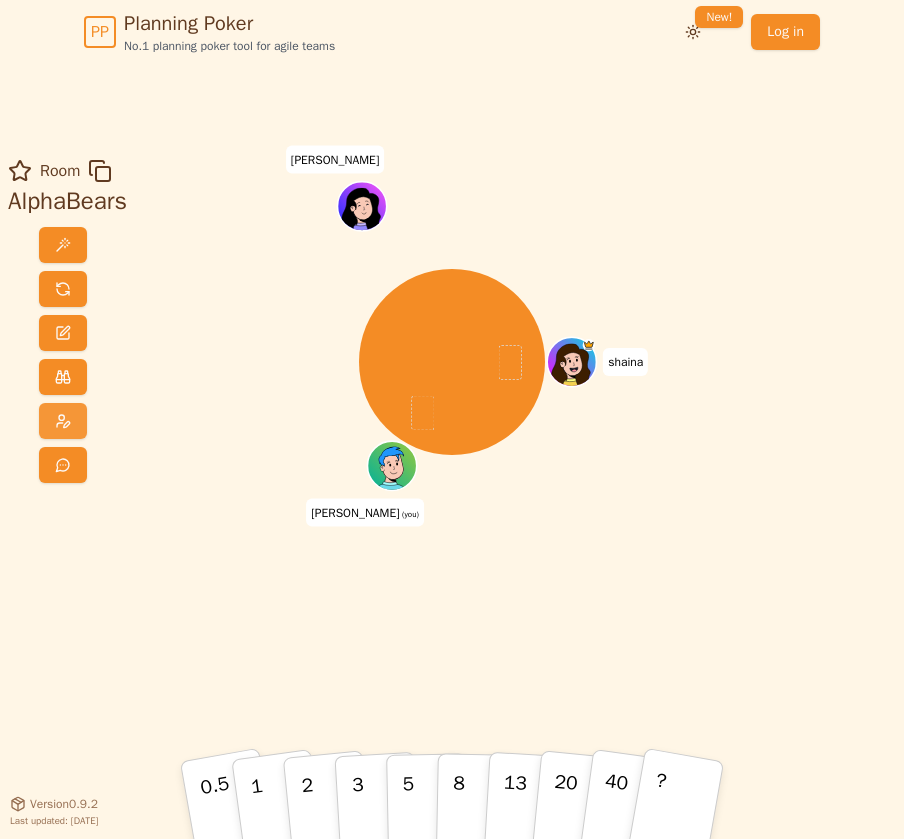 click at bounding box center (63, 421) 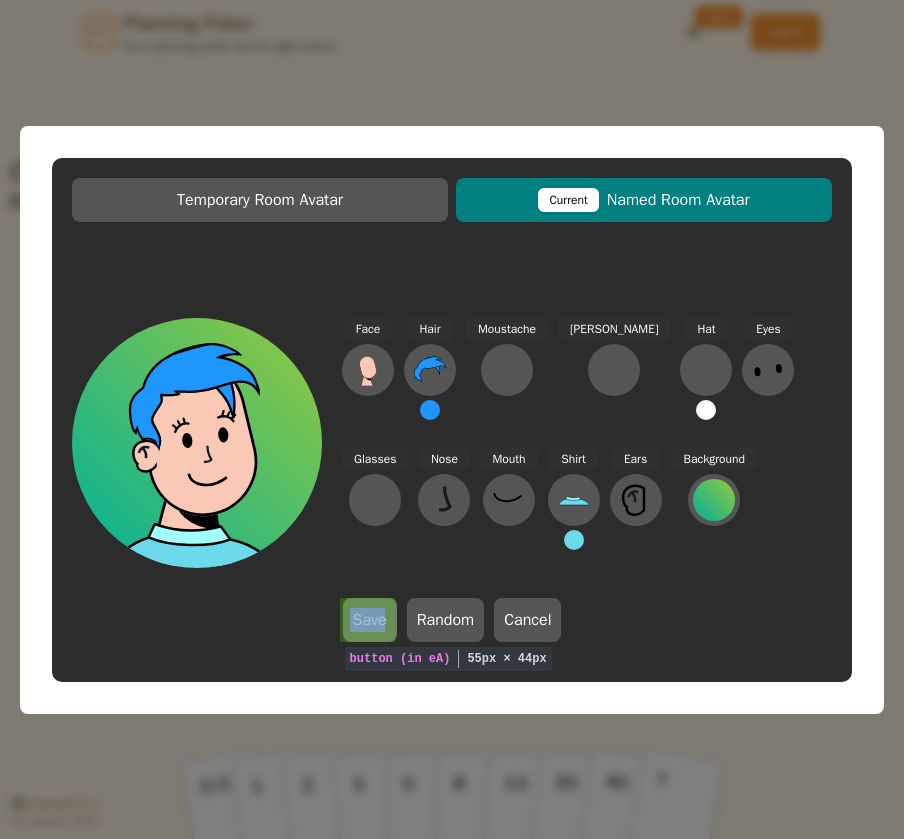 click on "Save" at bounding box center (370, 620) 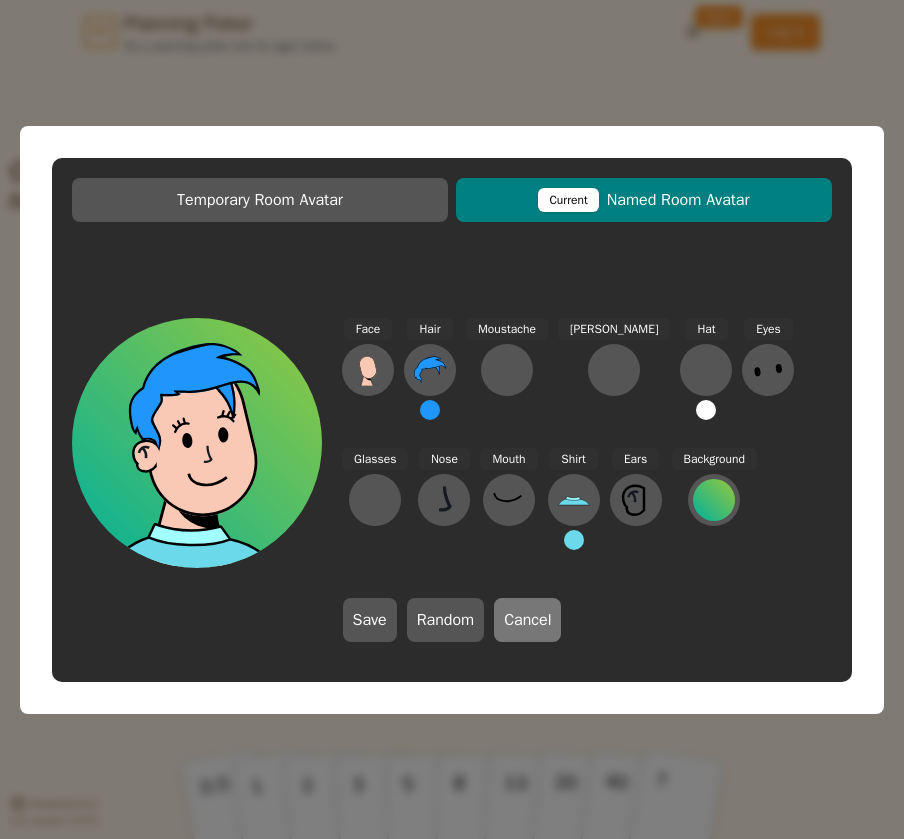 click on "Cancel" at bounding box center [527, 620] 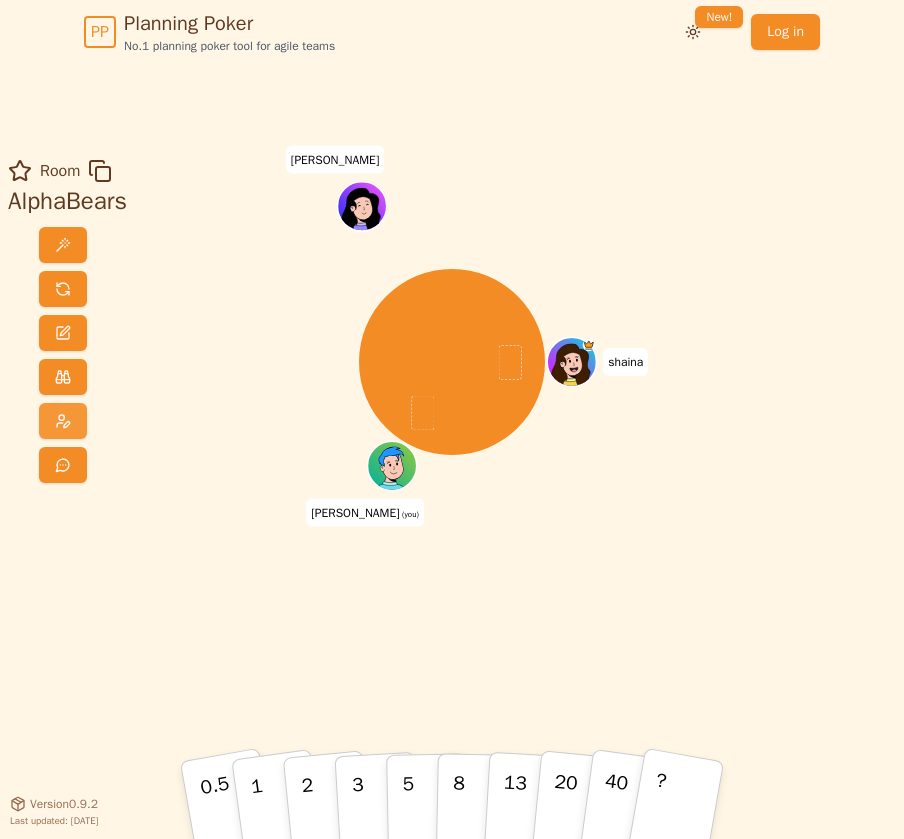 click at bounding box center [63, 421] 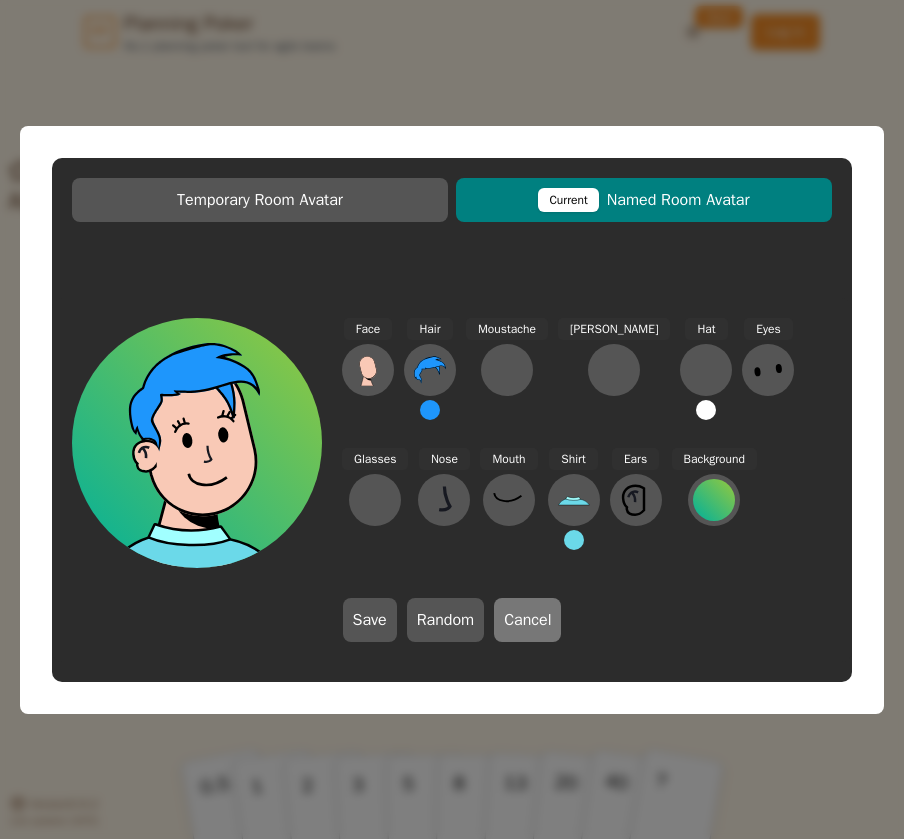 click on "Cancel" at bounding box center [527, 620] 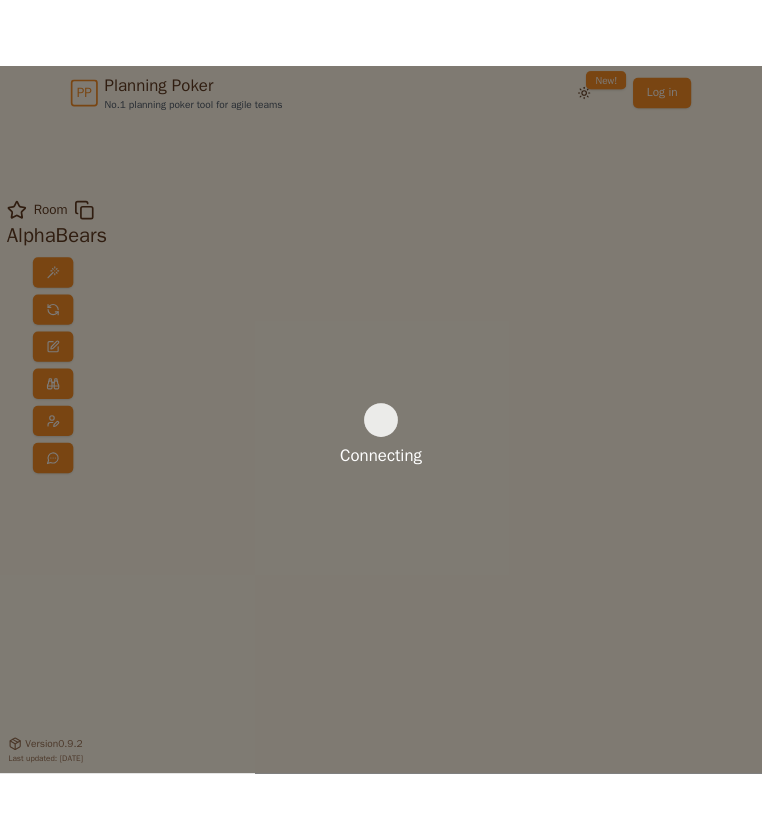 scroll, scrollTop: 0, scrollLeft: 0, axis: both 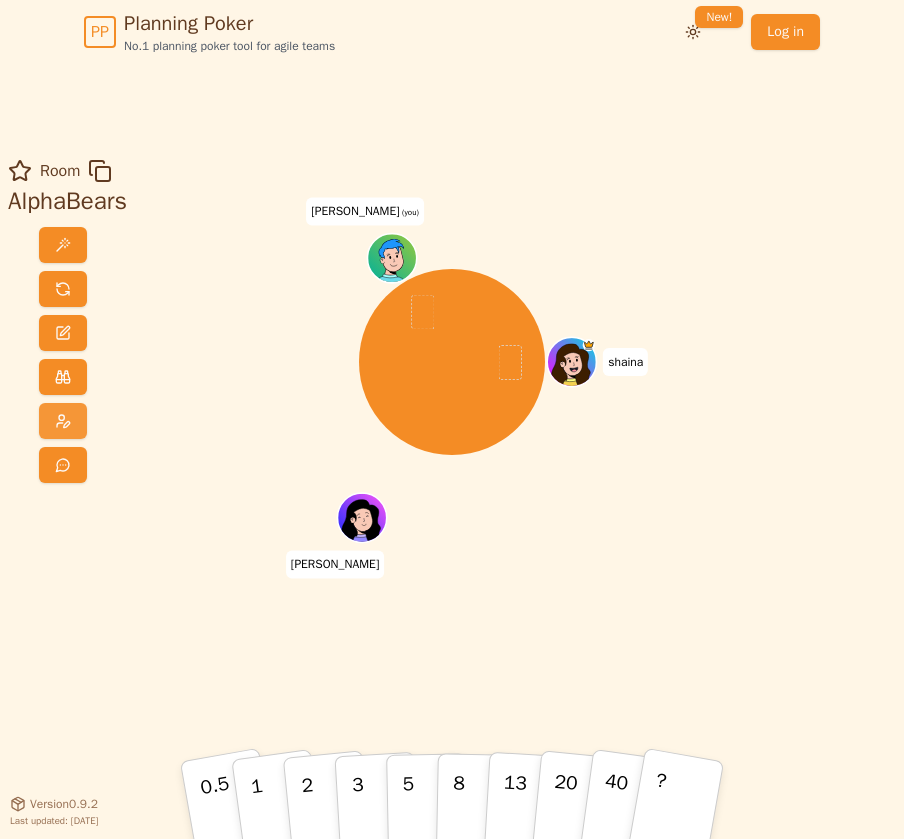 click at bounding box center (63, 421) 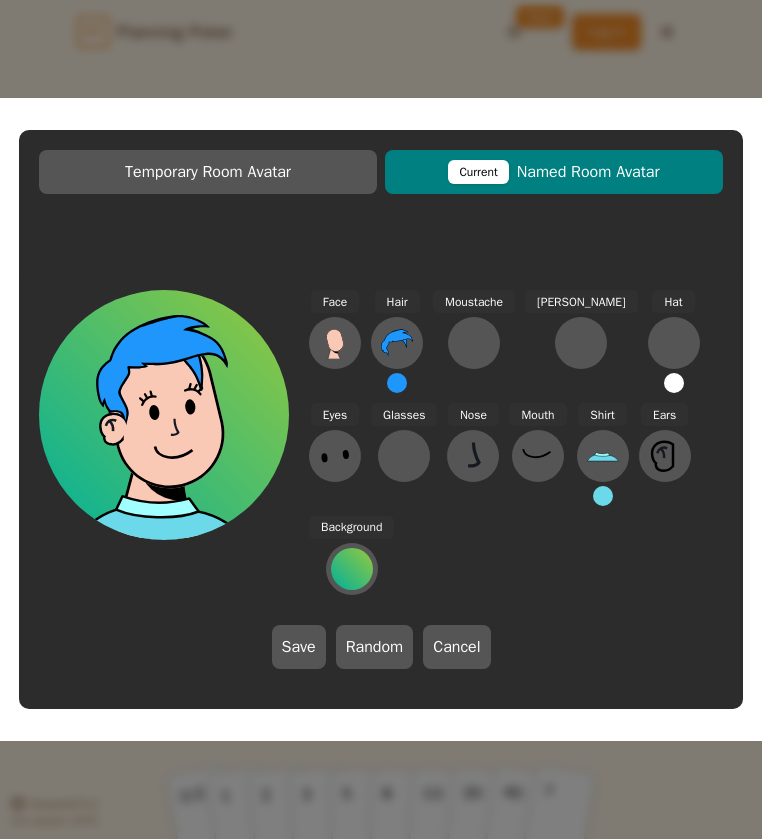 click at bounding box center (397, 383) 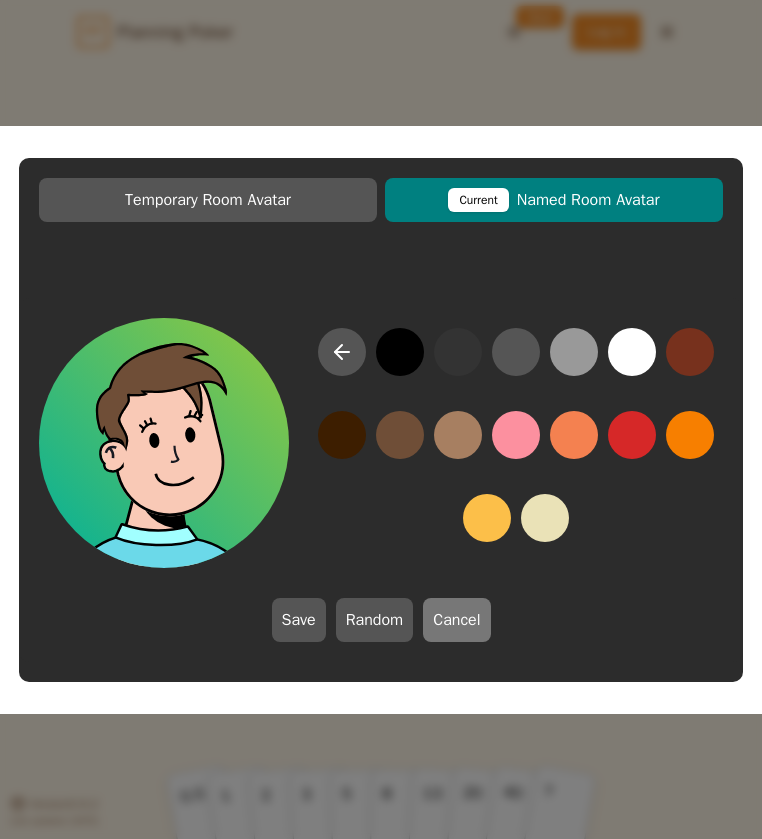 click on "Cancel" at bounding box center (456, 620) 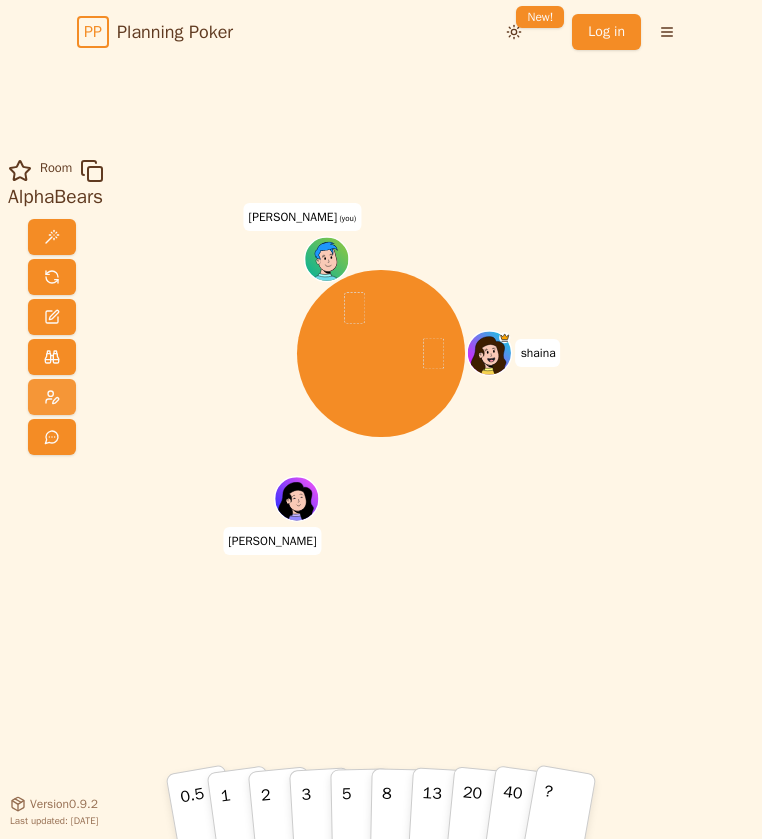 click at bounding box center (52, 397) 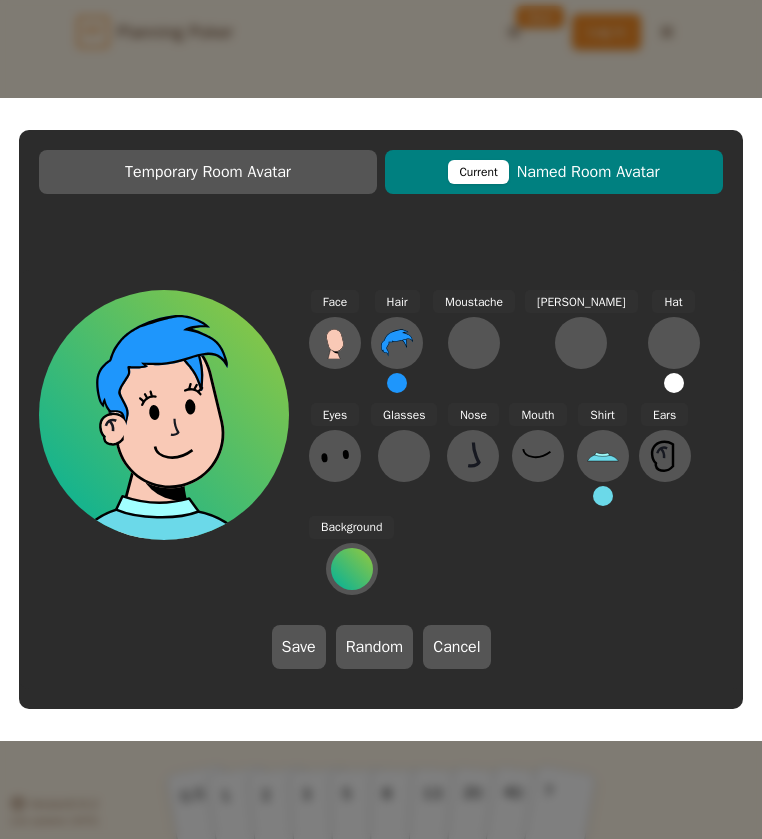 click at bounding box center (603, 496) 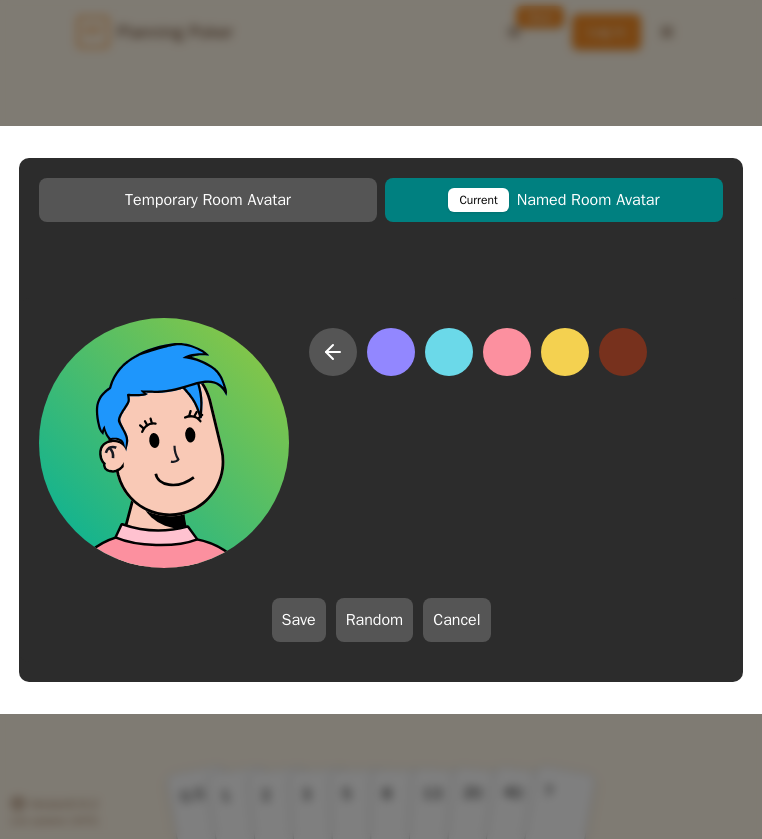 click at bounding box center [507, 352] 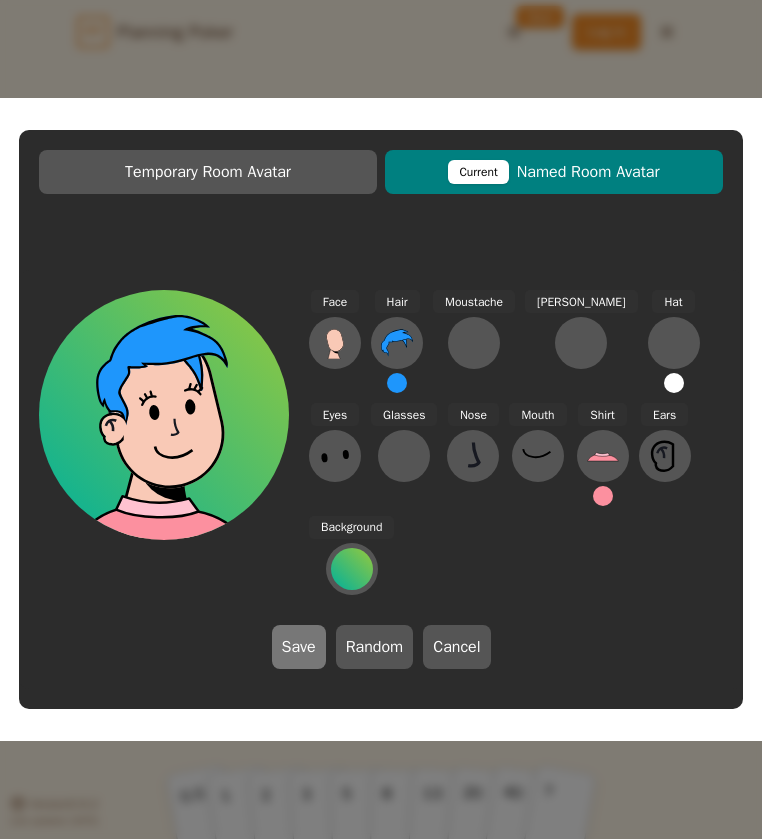 click on "Save" at bounding box center (299, 647) 